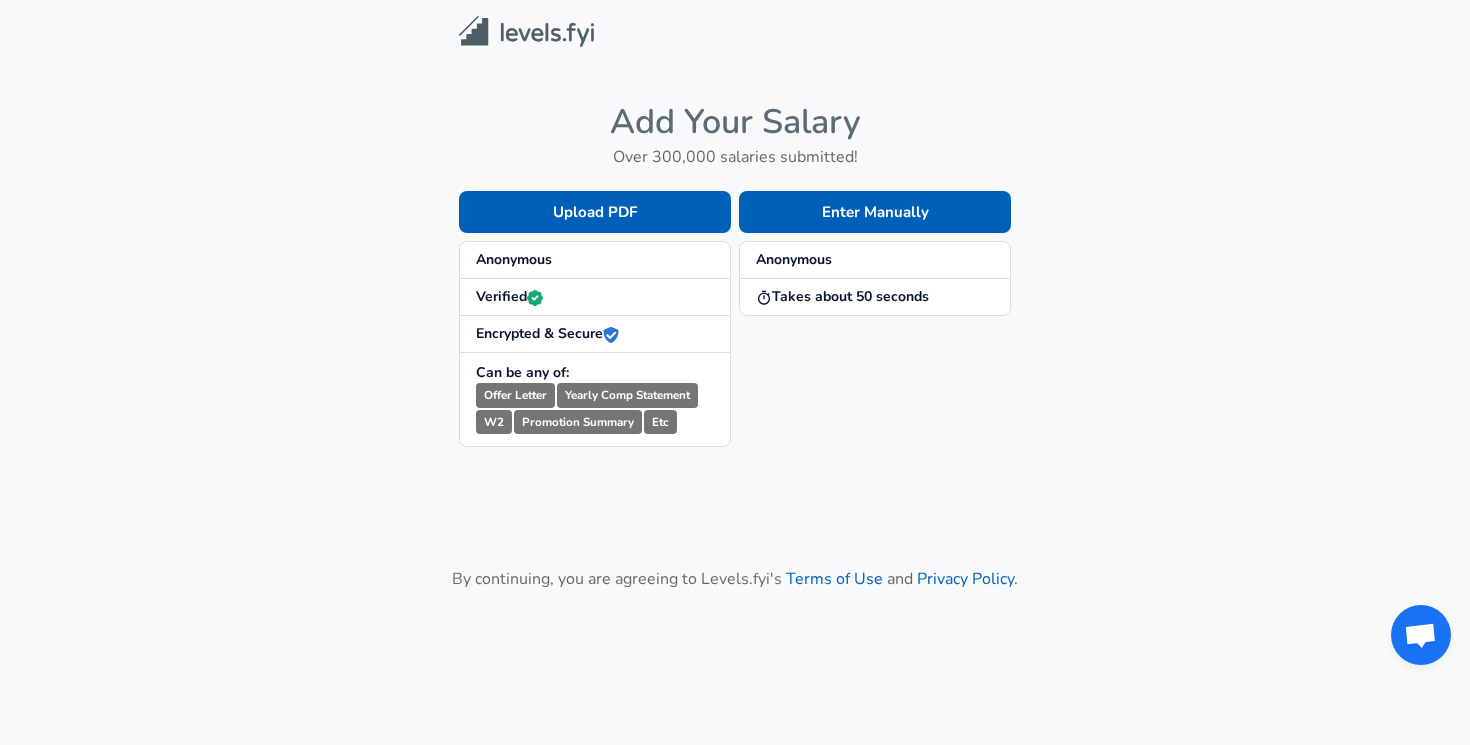 scroll, scrollTop: 0, scrollLeft: 0, axis: both 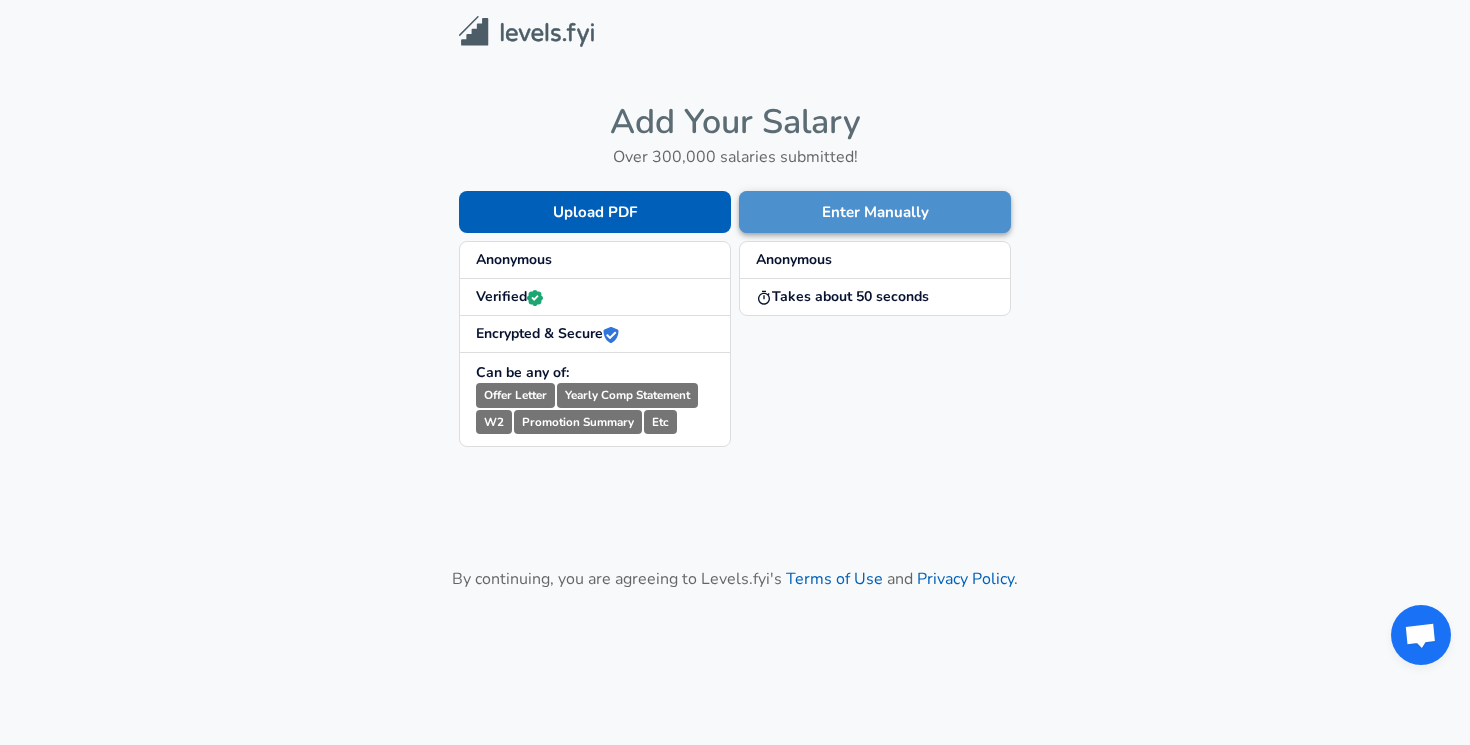 click on "Enter Manually" at bounding box center [875, 212] 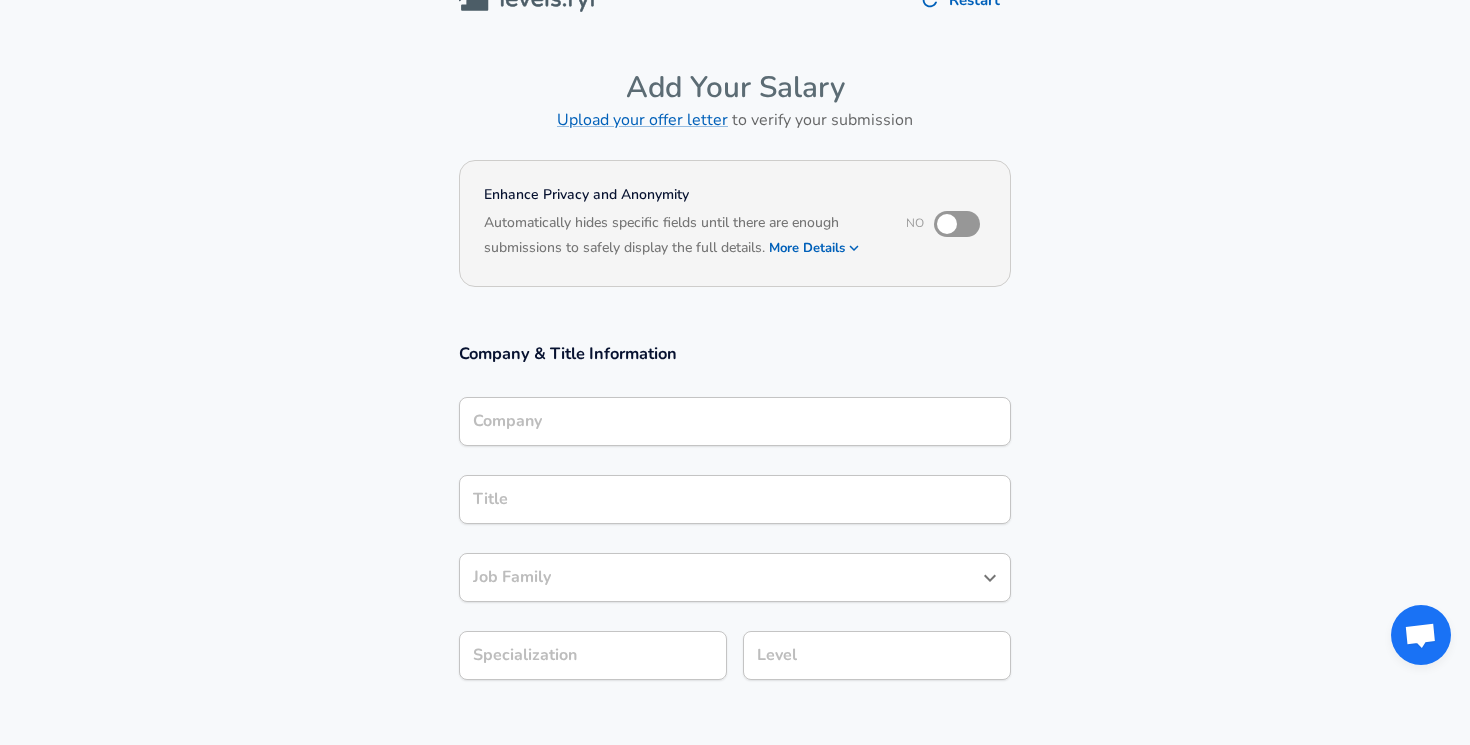 scroll, scrollTop: 0, scrollLeft: 0, axis: both 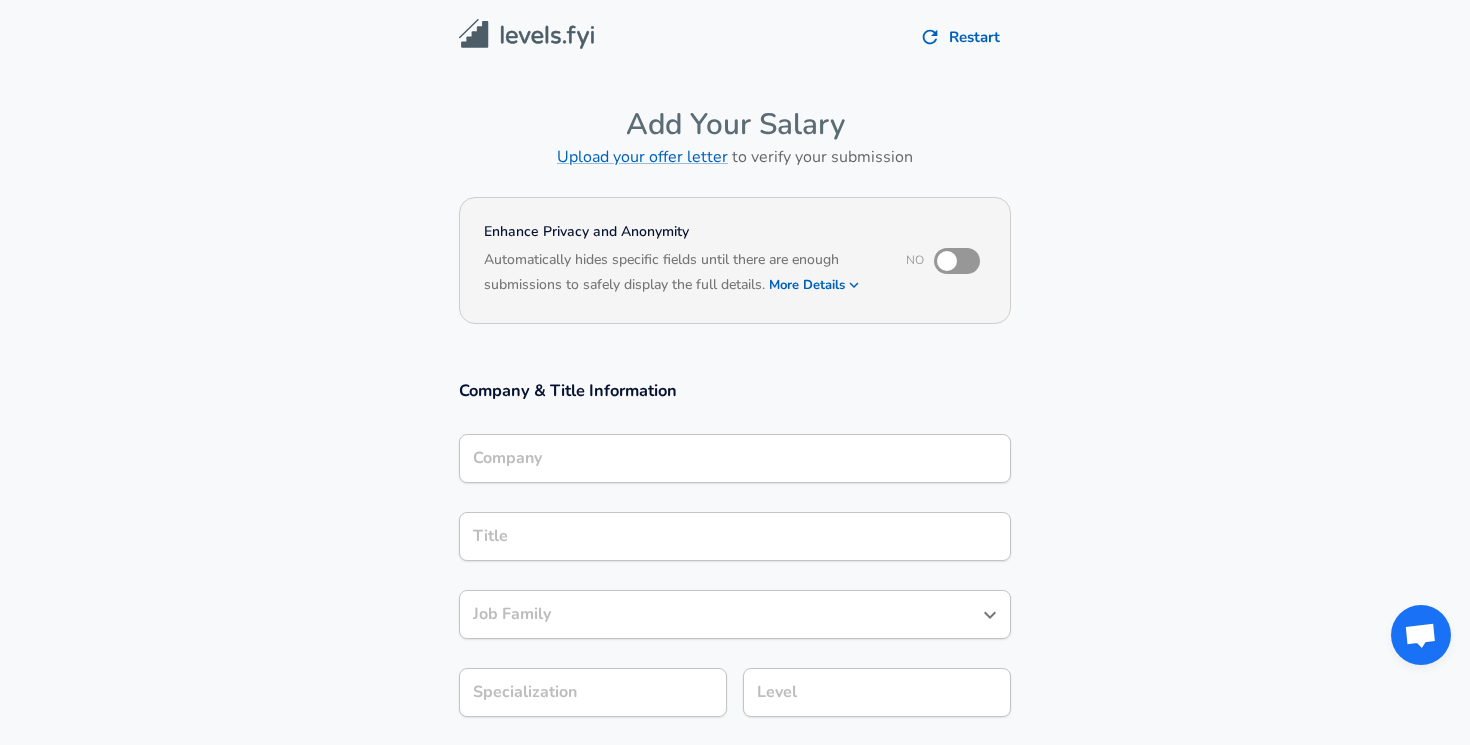 click at bounding box center [947, 261] 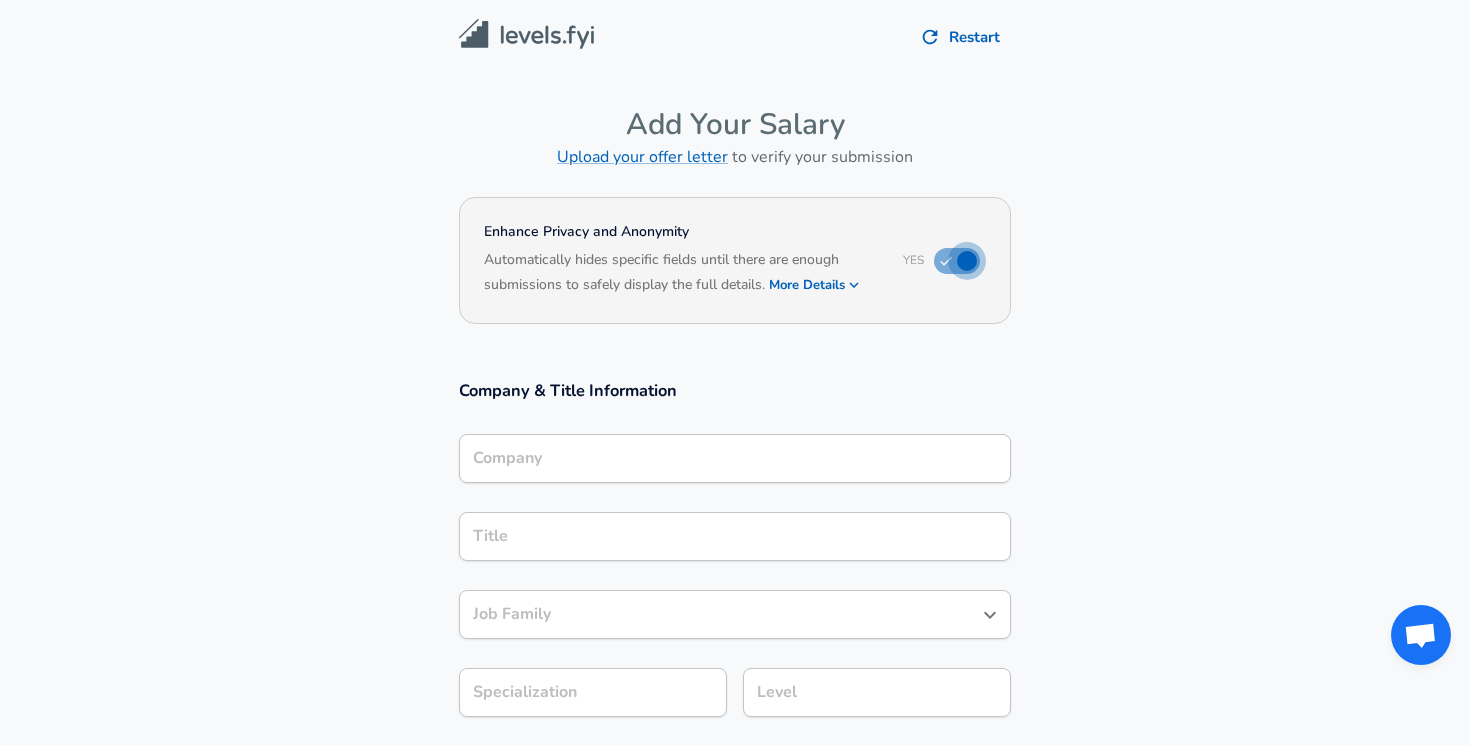 click at bounding box center (967, 261) 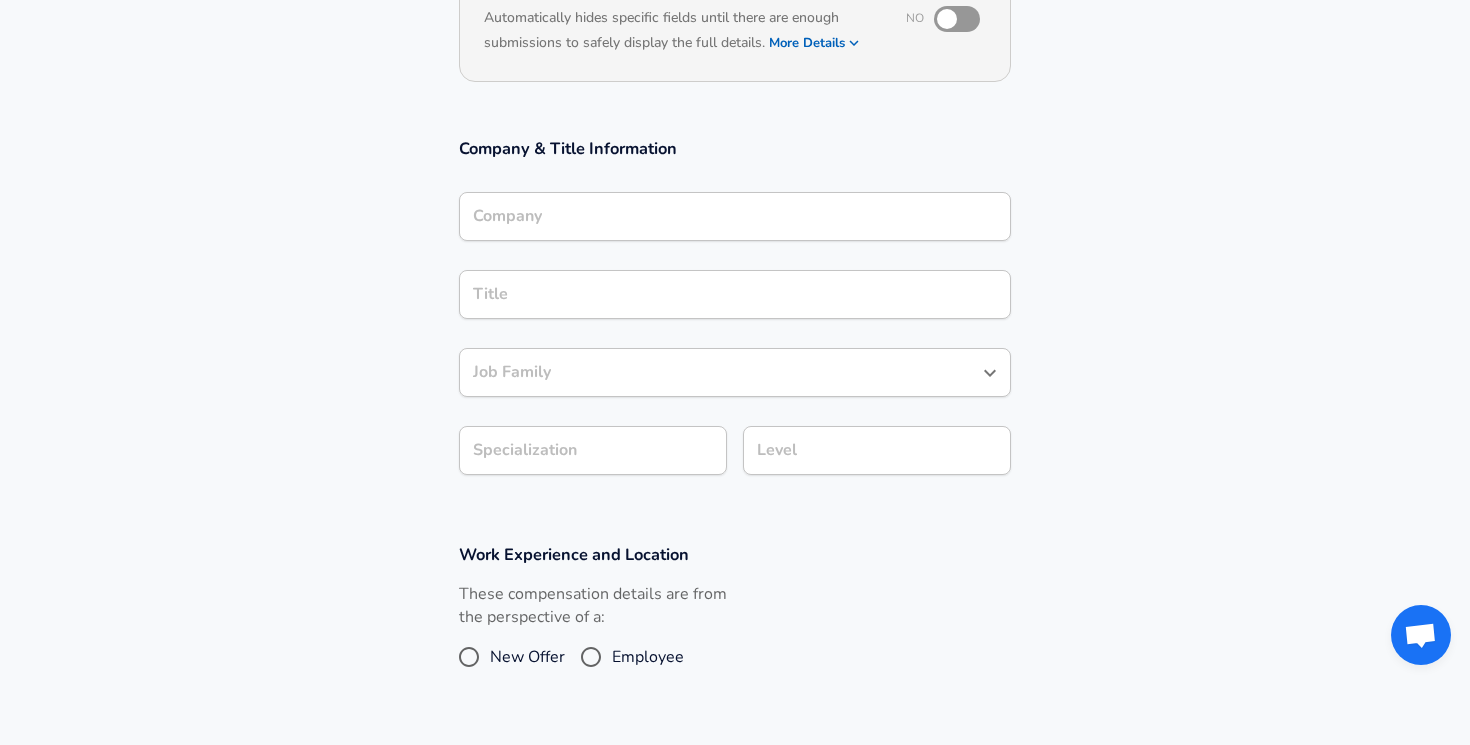 scroll, scrollTop: 0, scrollLeft: 0, axis: both 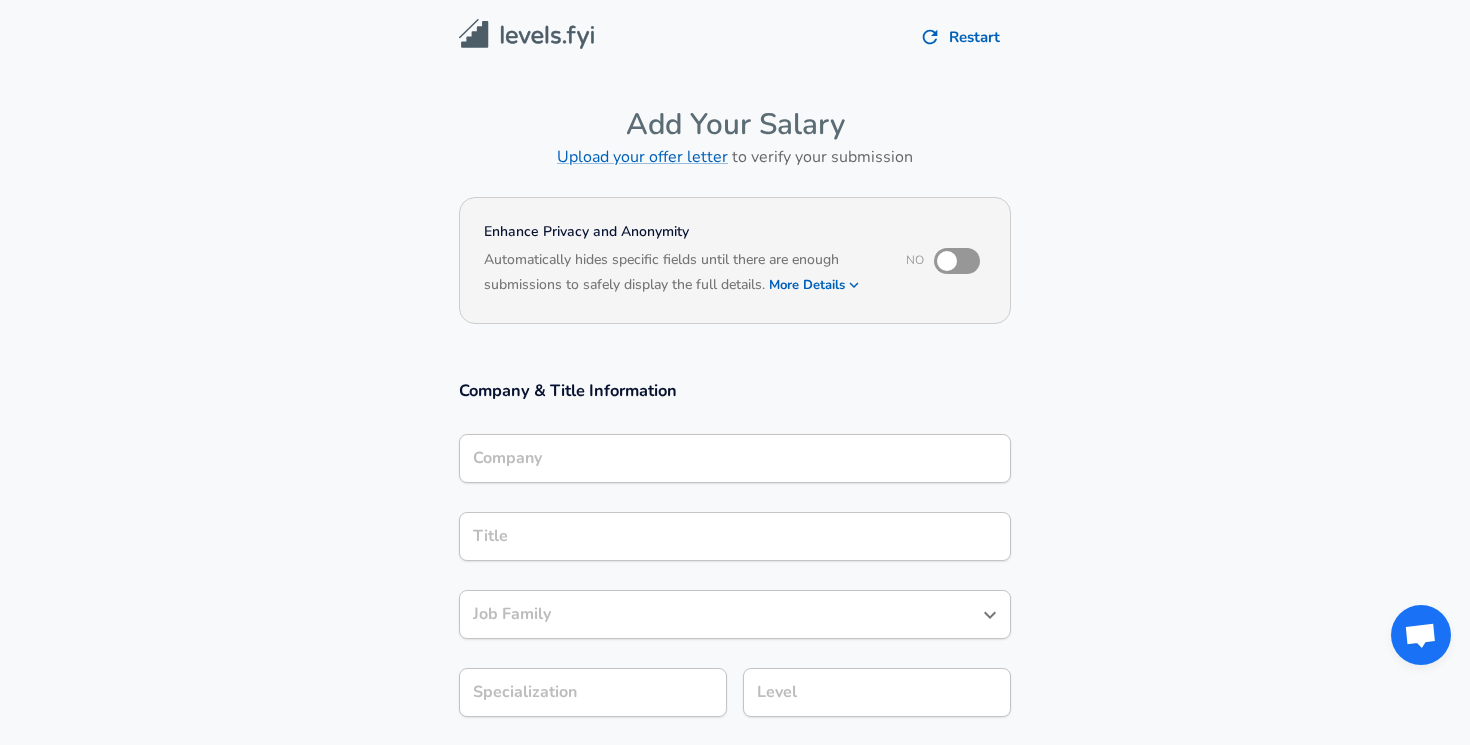click on "Add Your Salary" at bounding box center (735, 124) 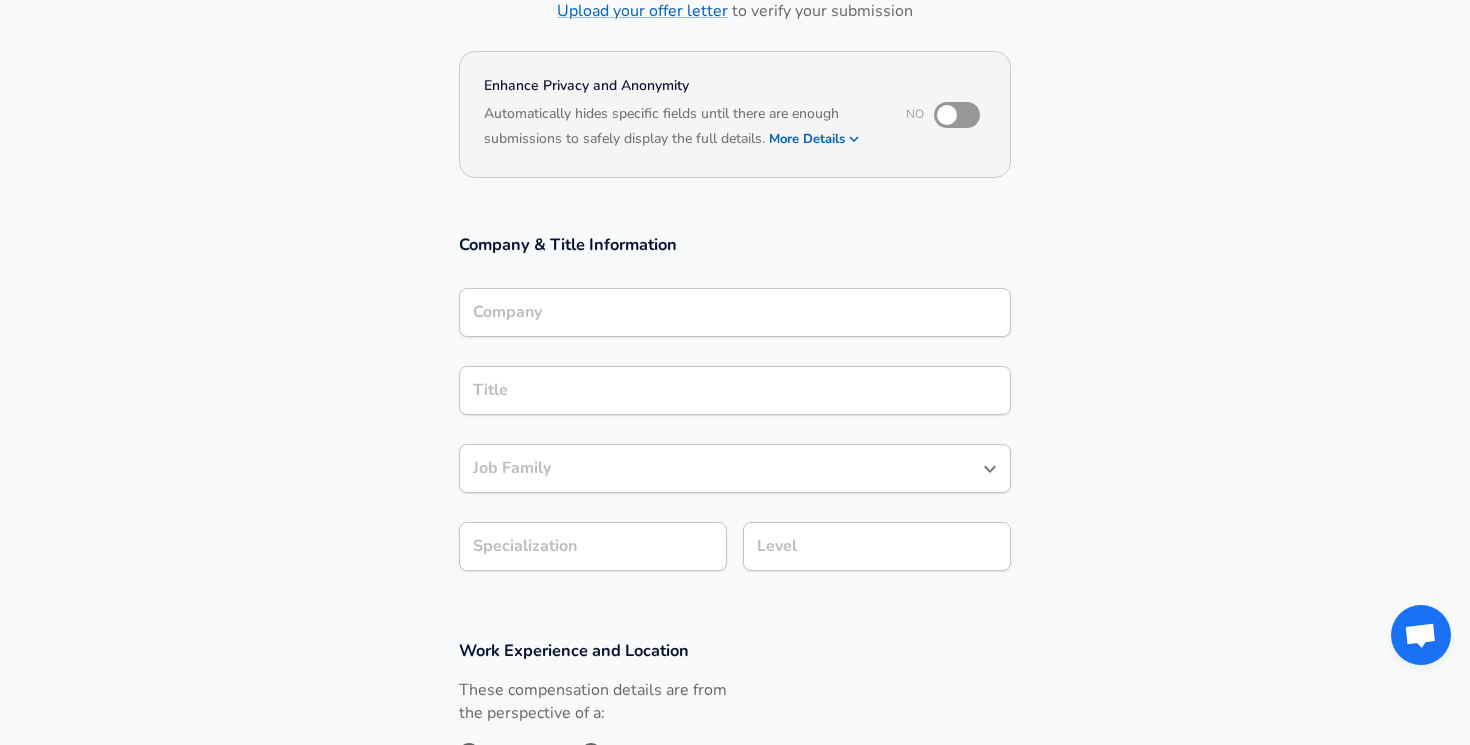 scroll, scrollTop: 0, scrollLeft: 0, axis: both 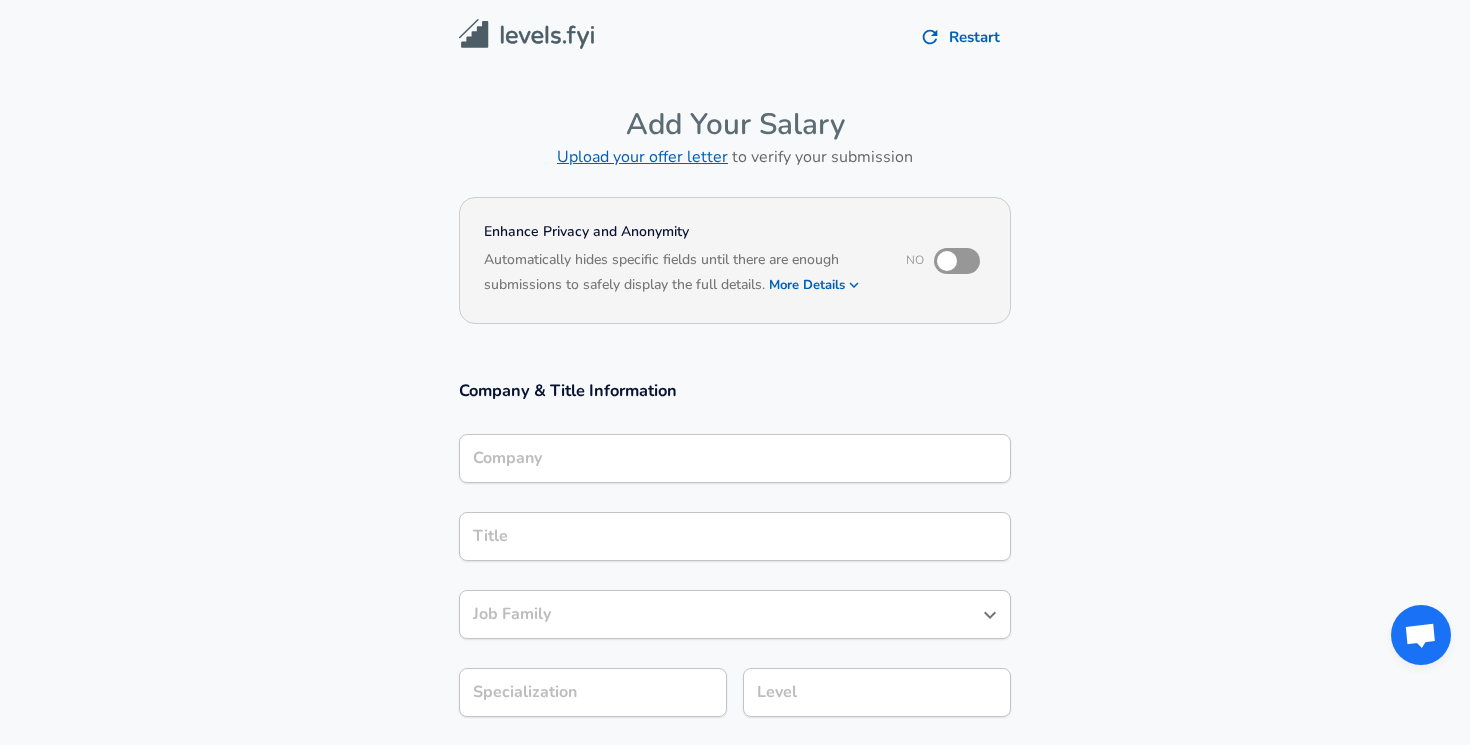 click on "Upload your offer letter" at bounding box center (642, 157) 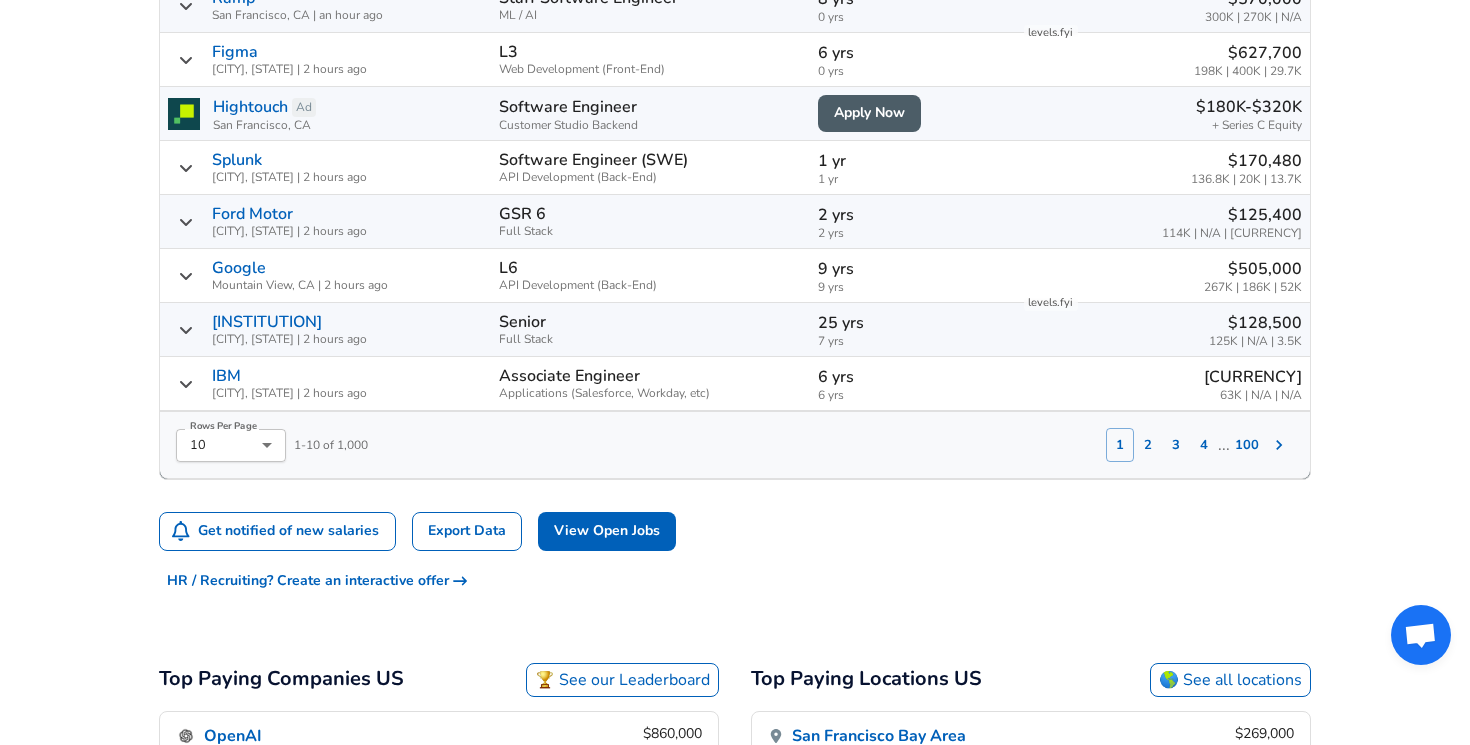 scroll, scrollTop: 1079, scrollLeft: 0, axis: vertical 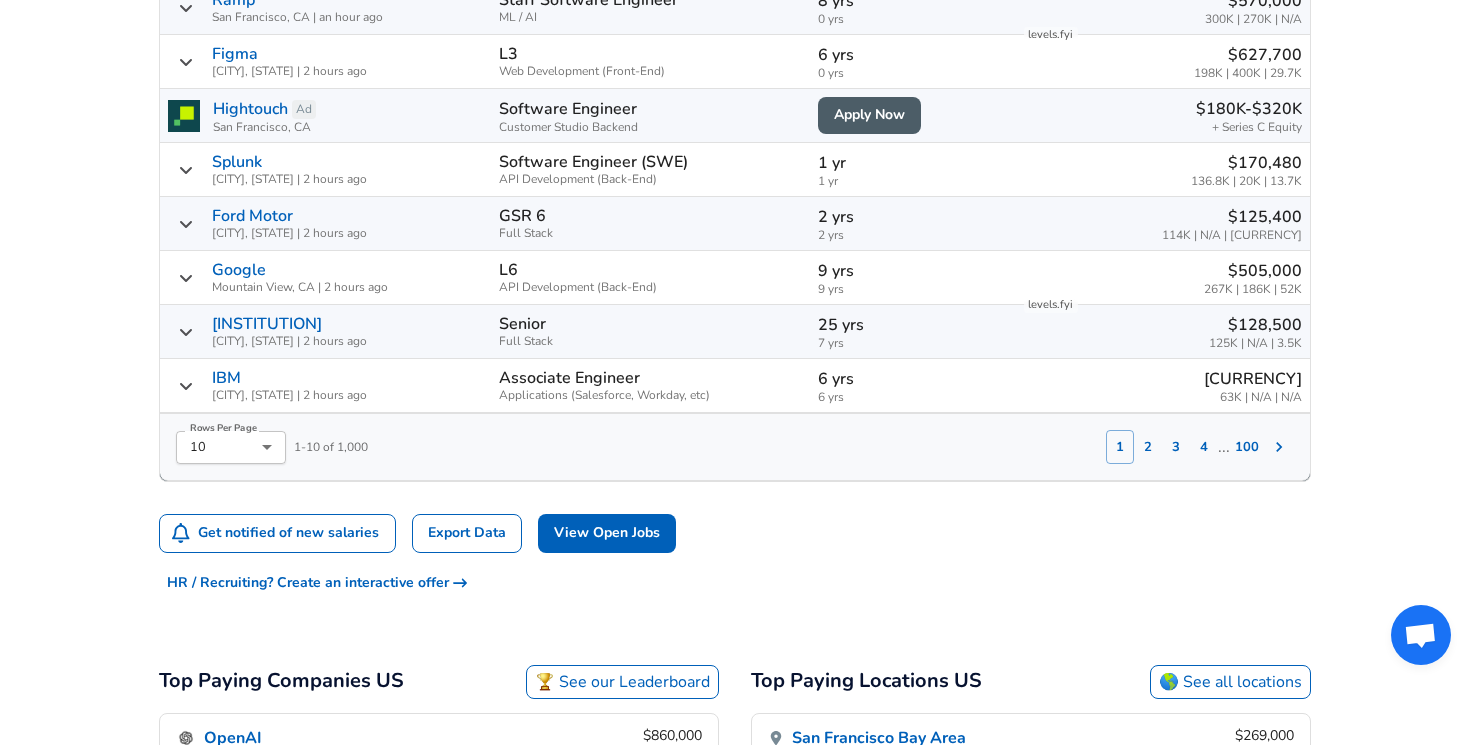 click on "Senior Full Stack" at bounding box center [650, 332] 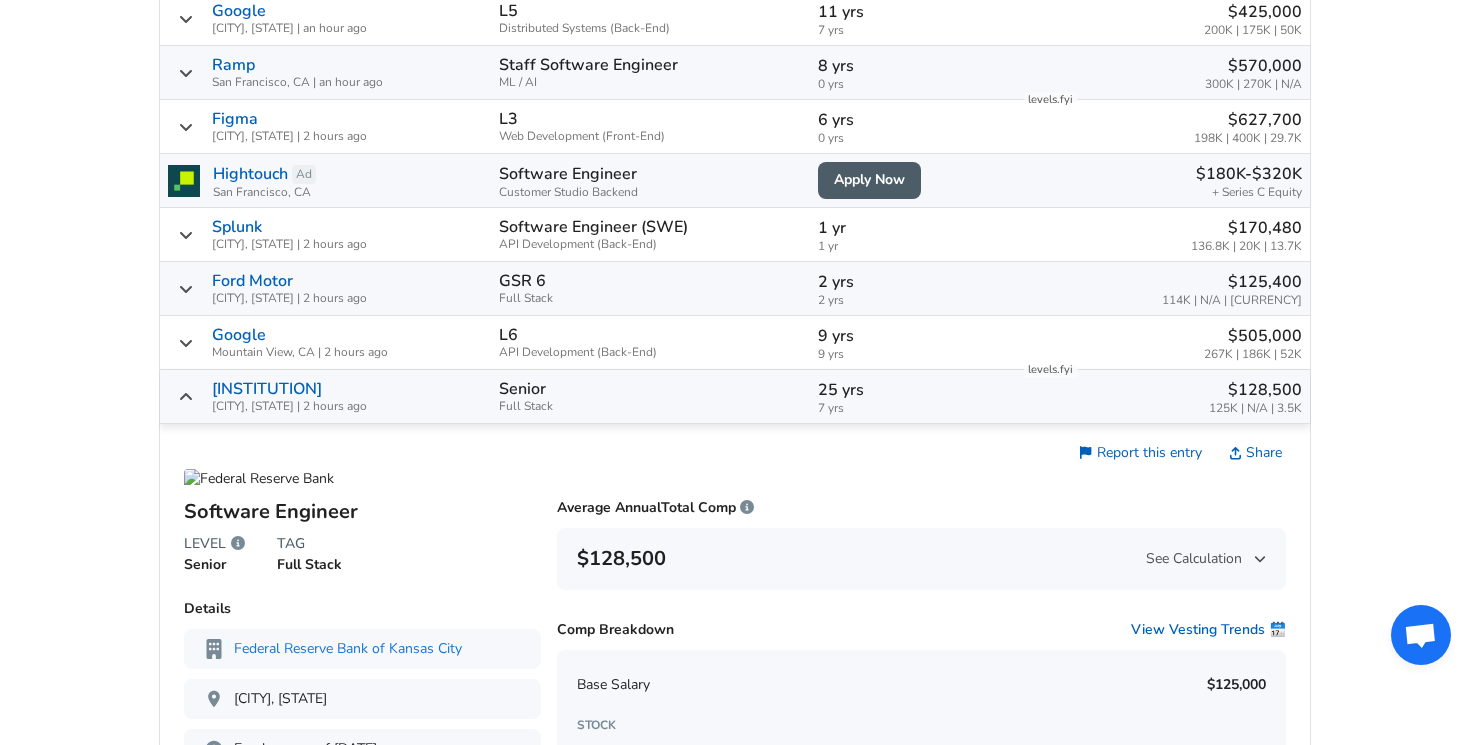 click on "Full Stack" at bounding box center (650, 406) 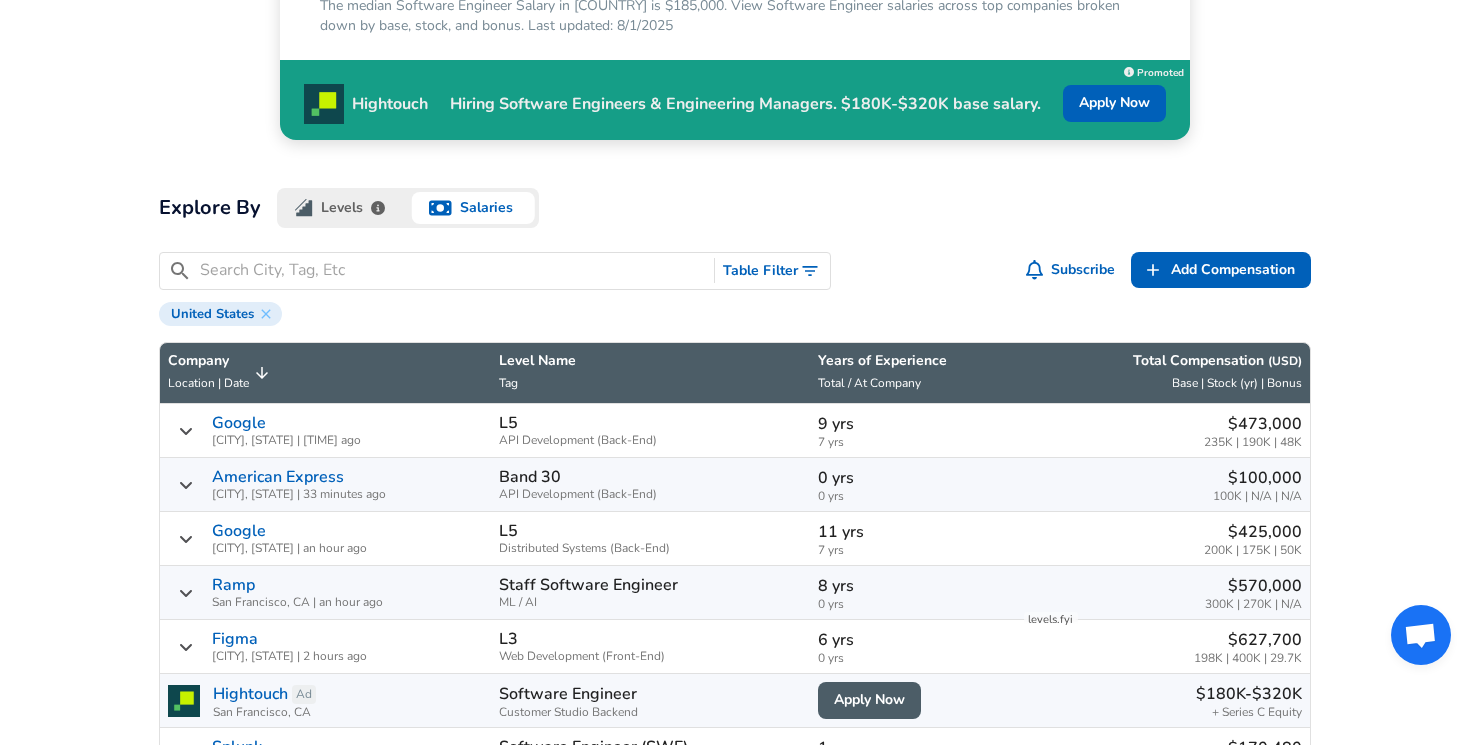 scroll, scrollTop: 553, scrollLeft: 0, axis: vertical 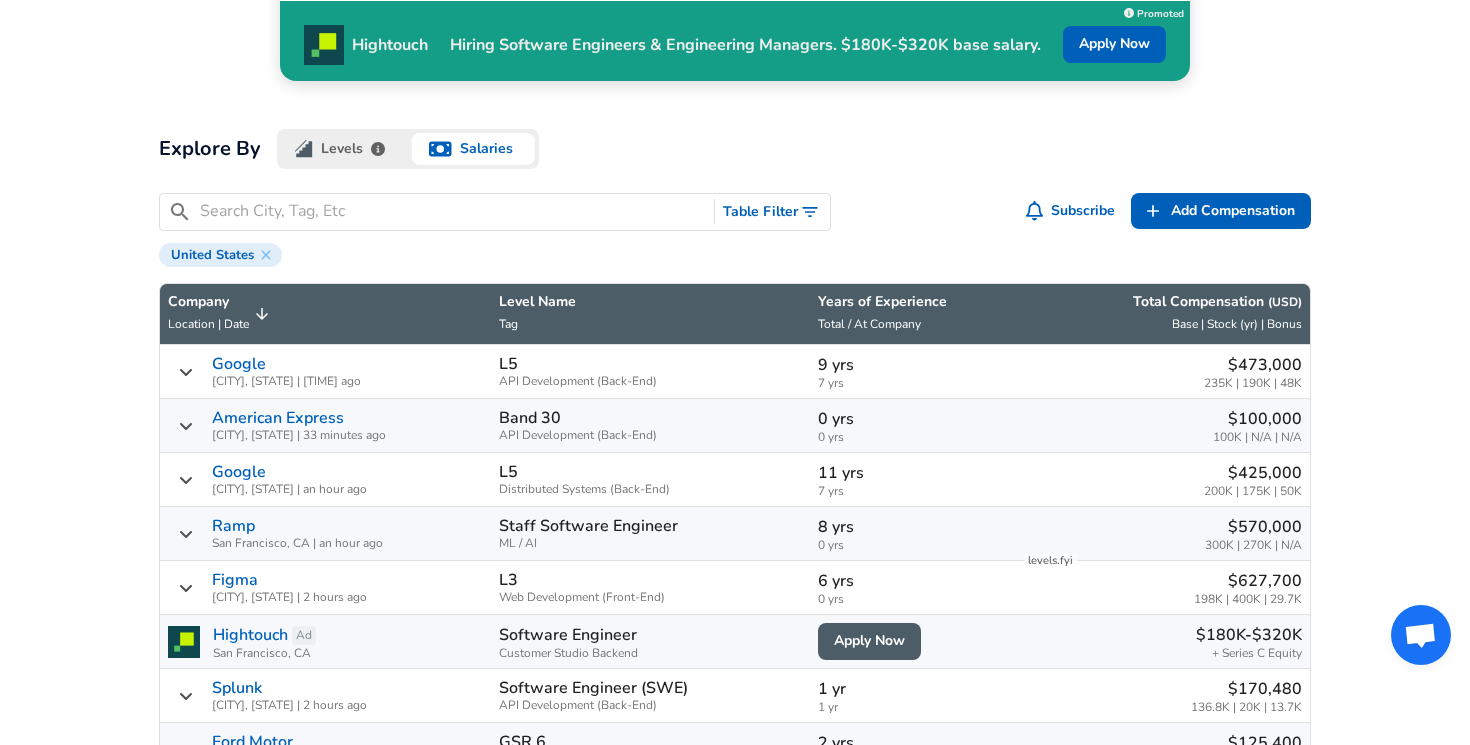 click on "[NUMBER] yrs" at bounding box center [912, 527] 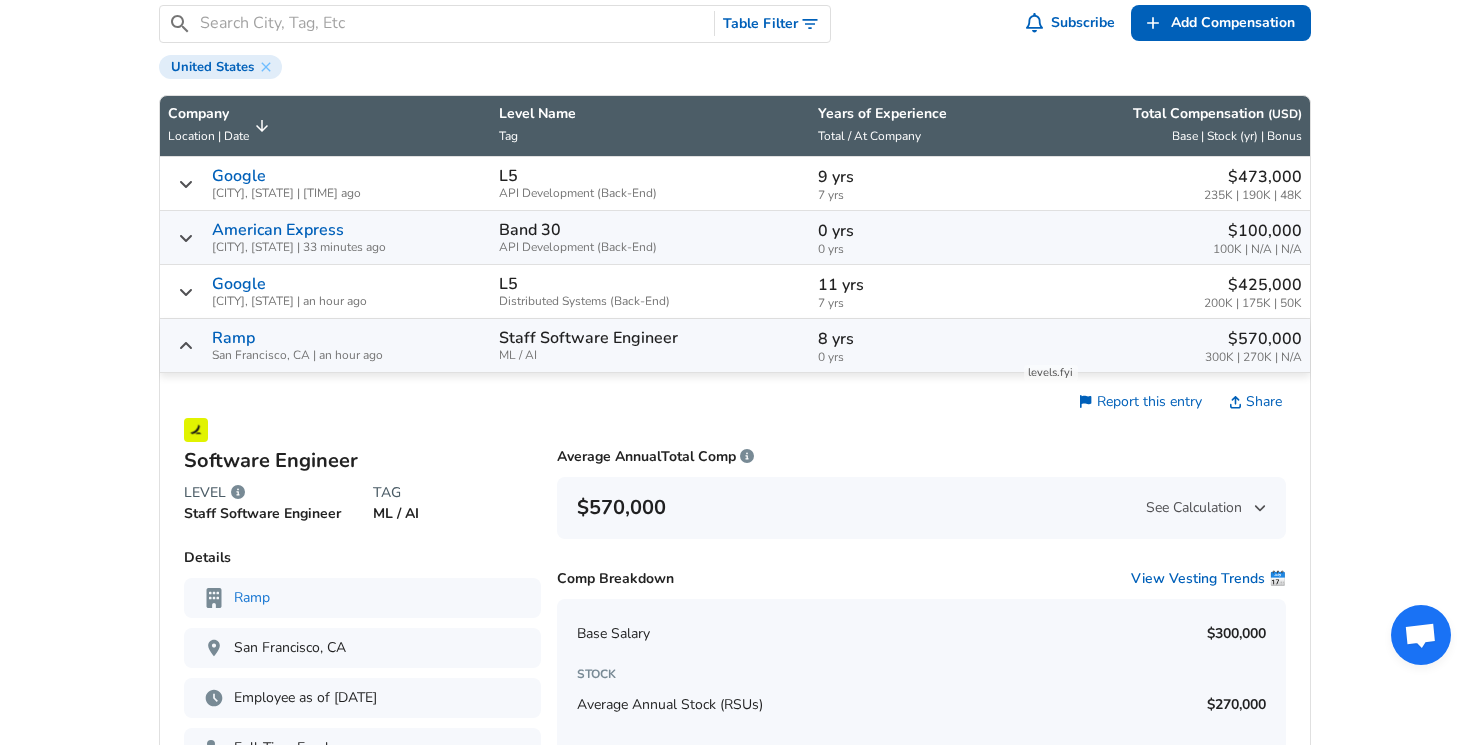 scroll, scrollTop: 675, scrollLeft: 0, axis: vertical 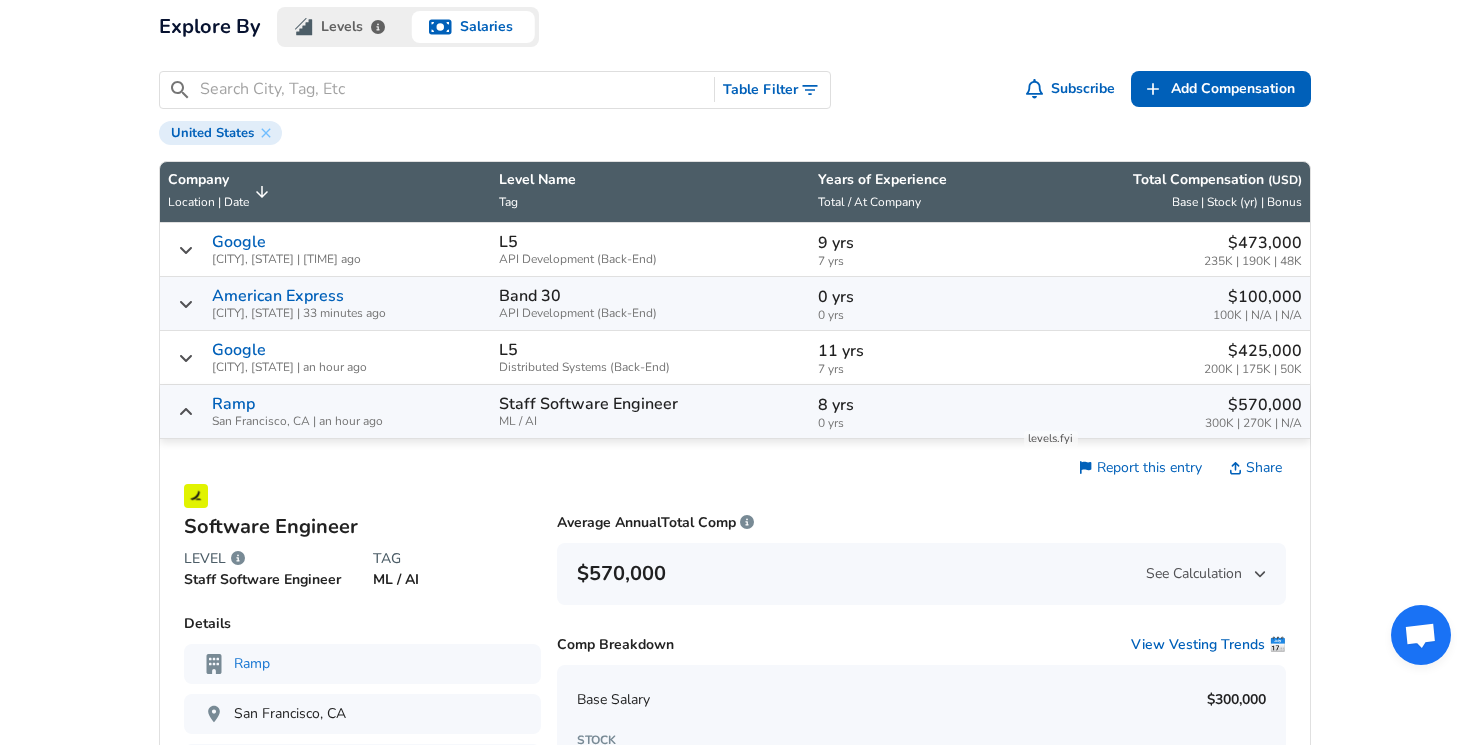 click 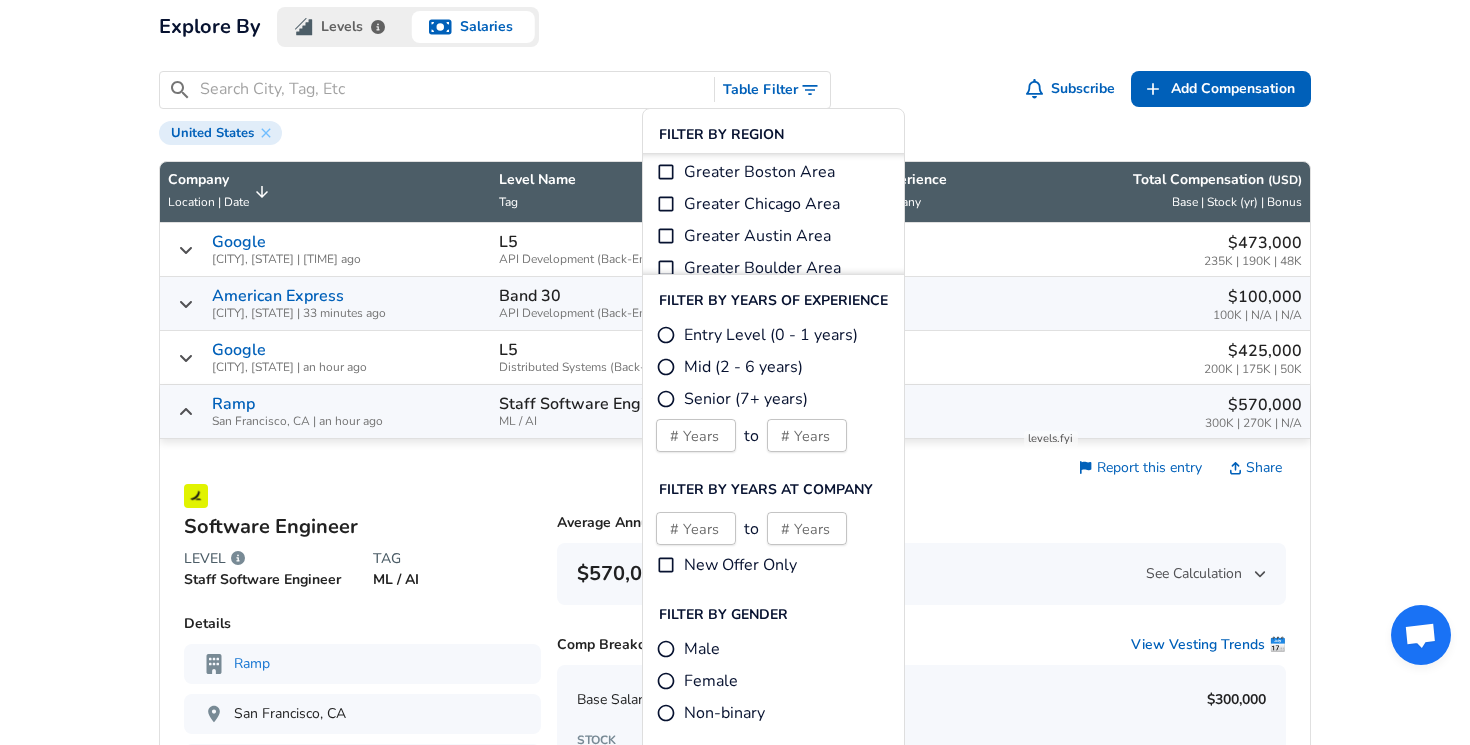 scroll, scrollTop: 170, scrollLeft: 0, axis: vertical 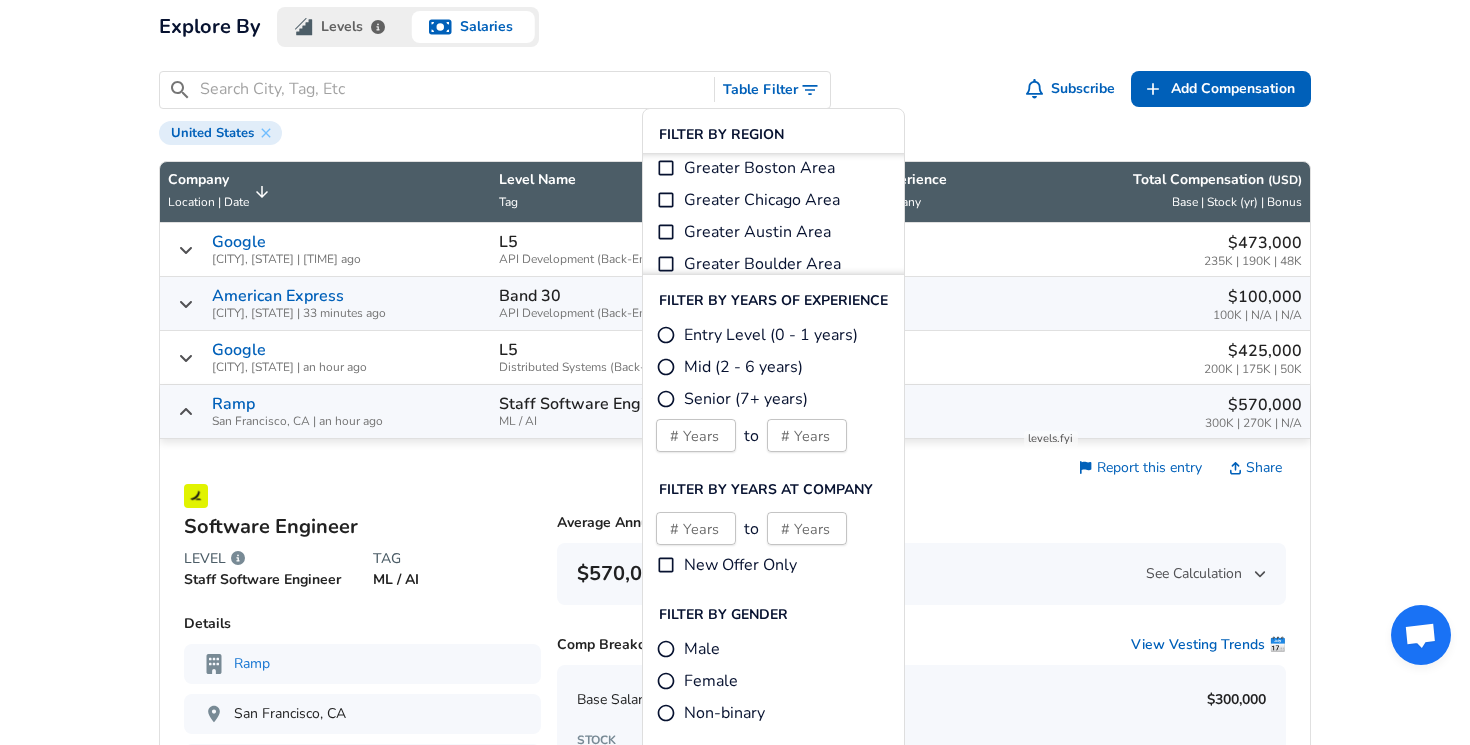 click on "Greater Chicago Area" at bounding box center (762, 200) 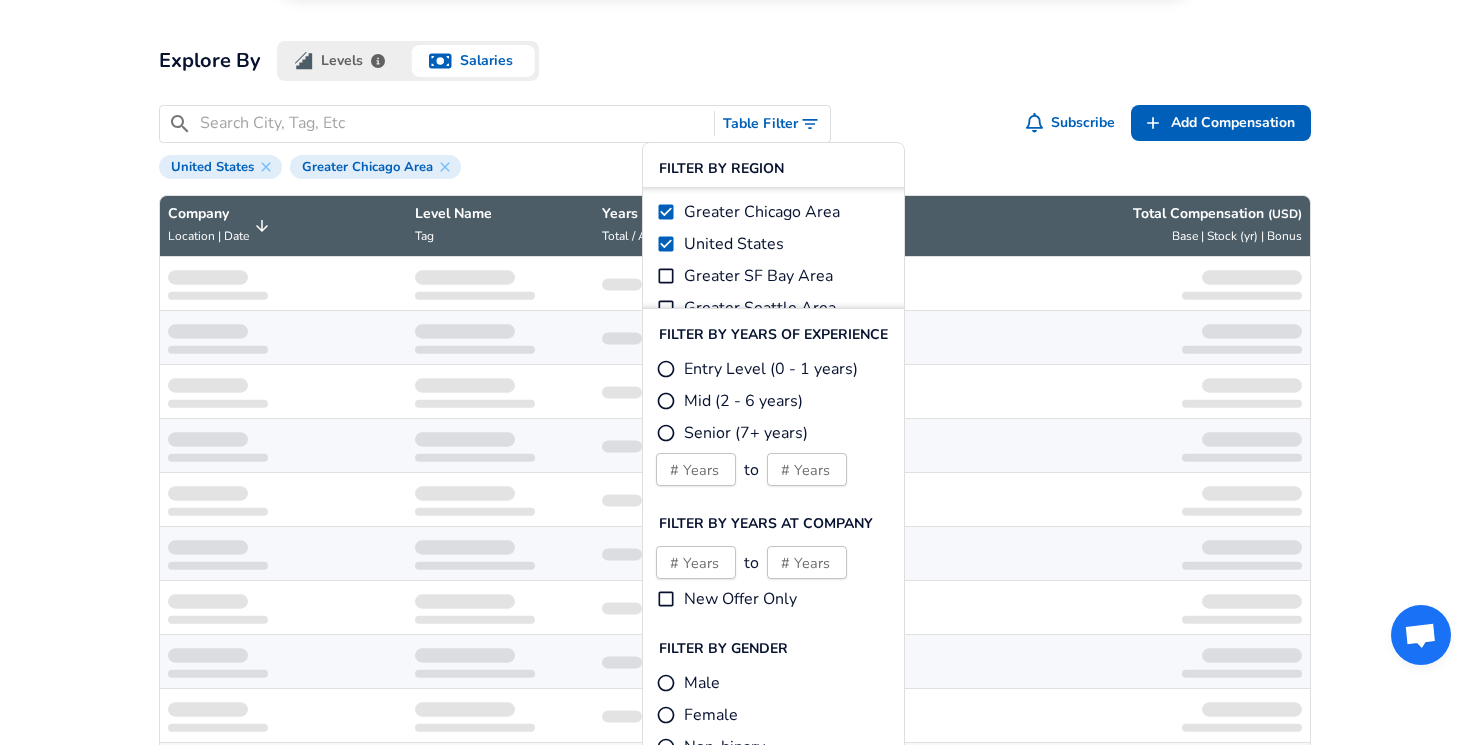 scroll, scrollTop: 547, scrollLeft: 0, axis: vertical 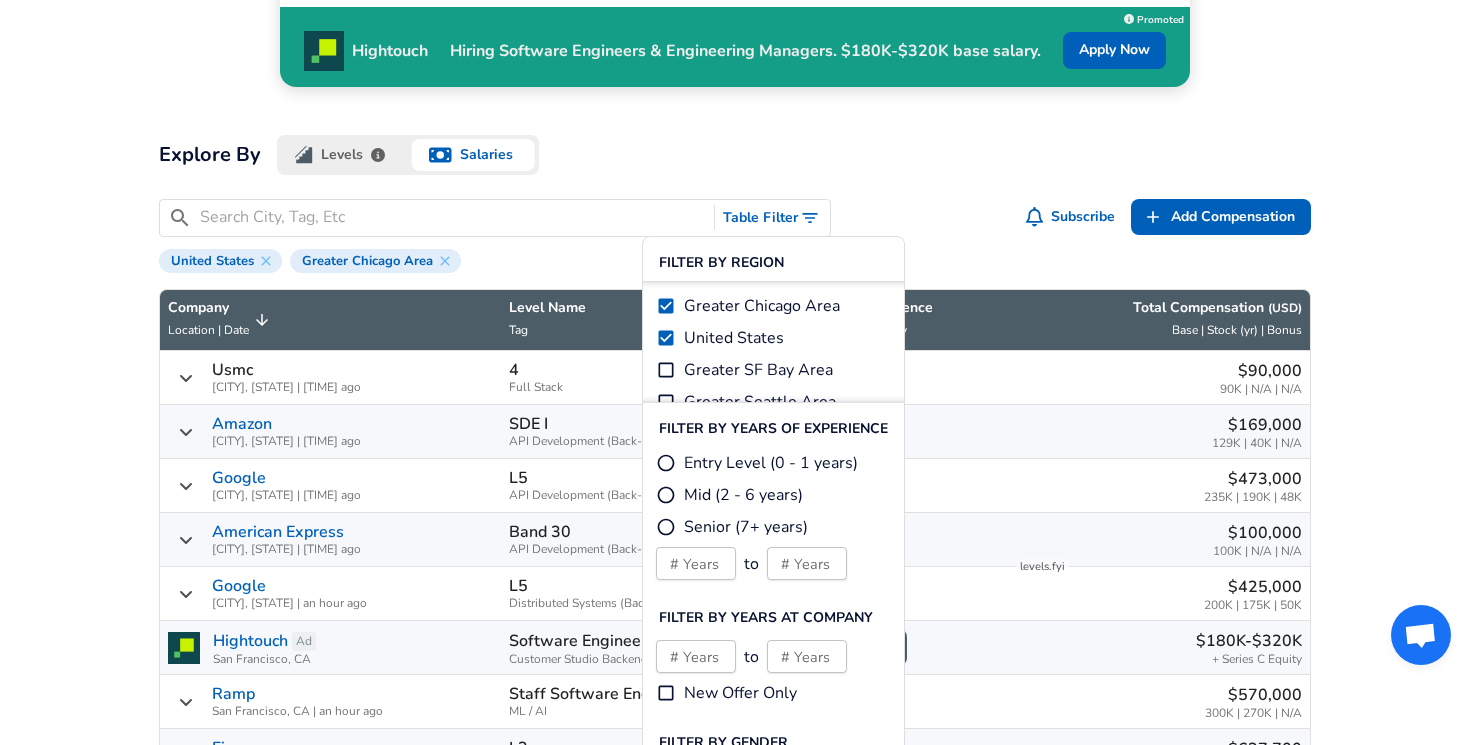 click on "United States" at bounding box center (734, 338) 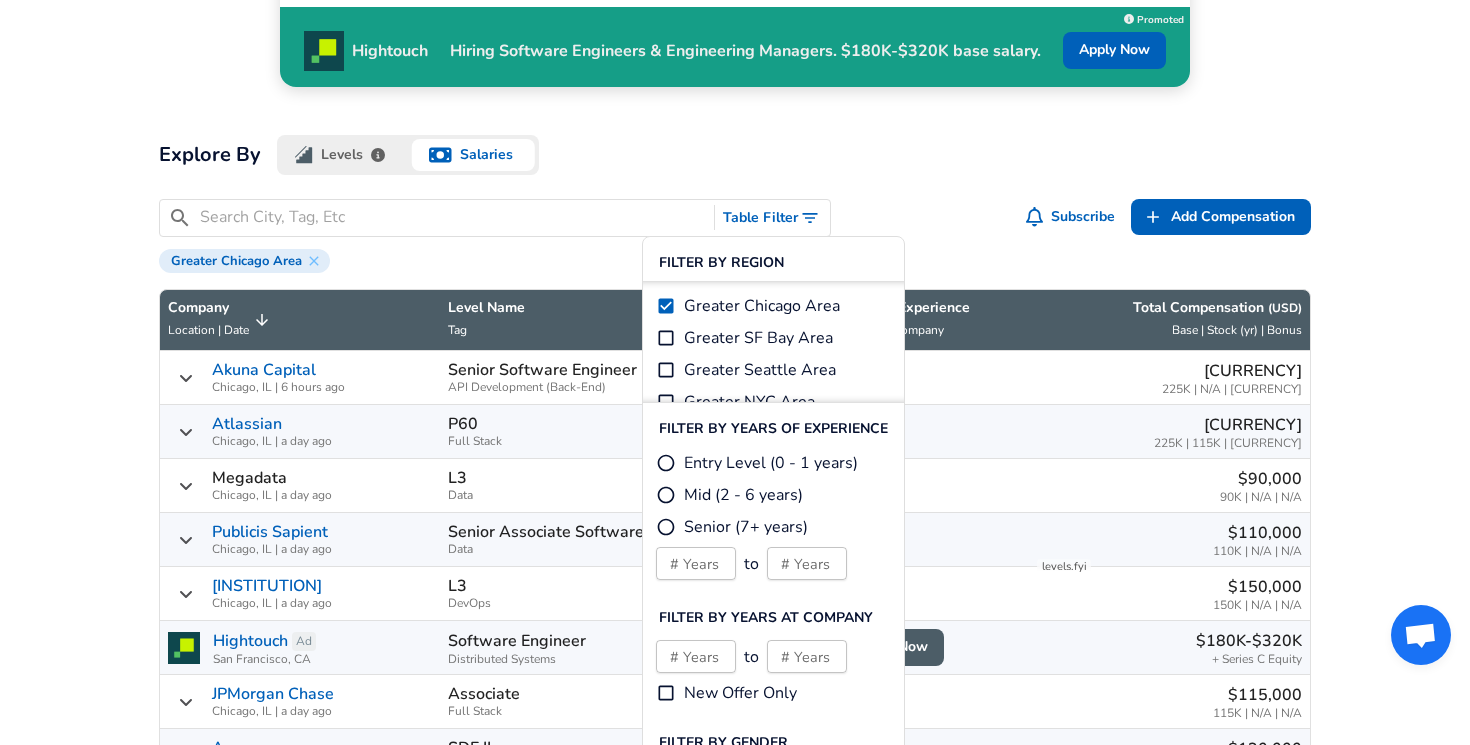 click on "​ Table Filter Subscribe Add Add Comp Add Compensation" at bounding box center [735, 218] 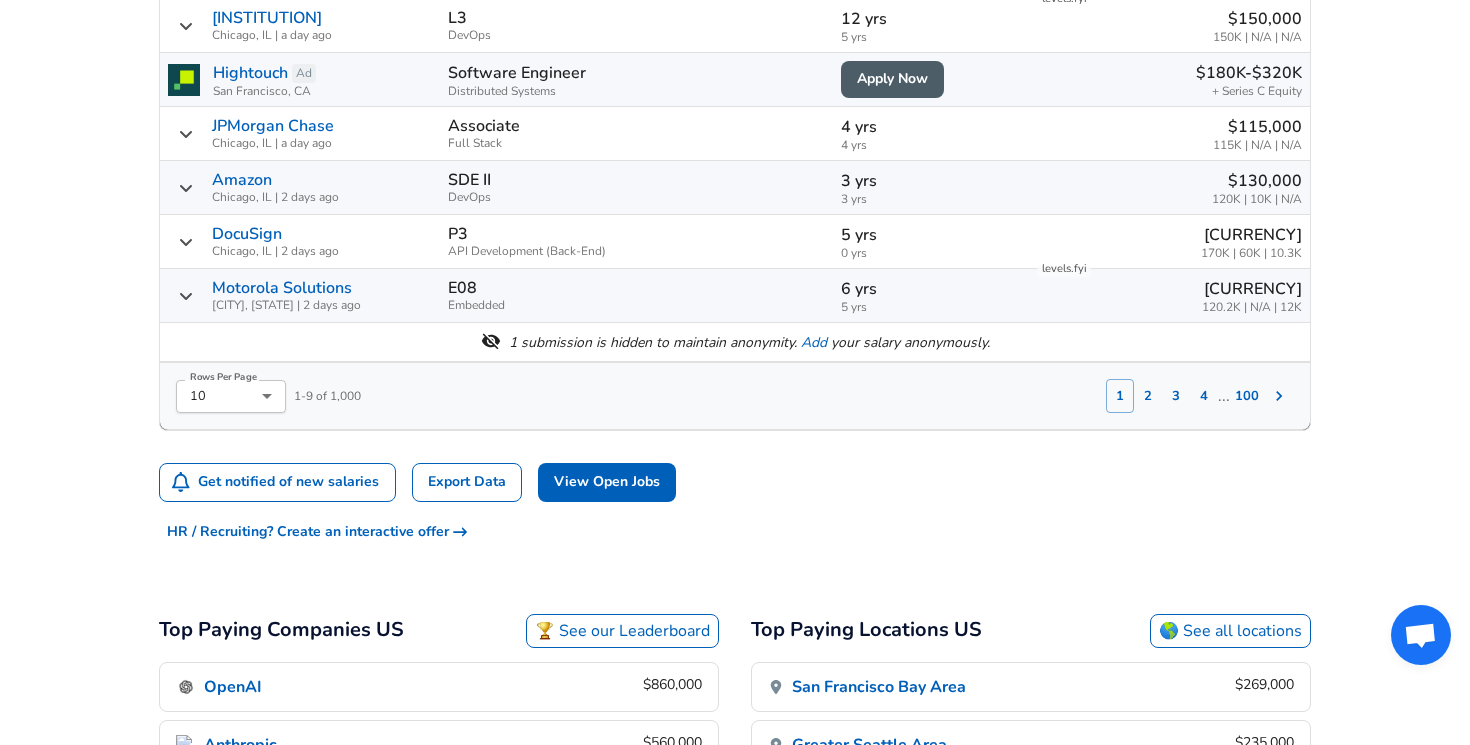 scroll, scrollTop: 1118, scrollLeft: 0, axis: vertical 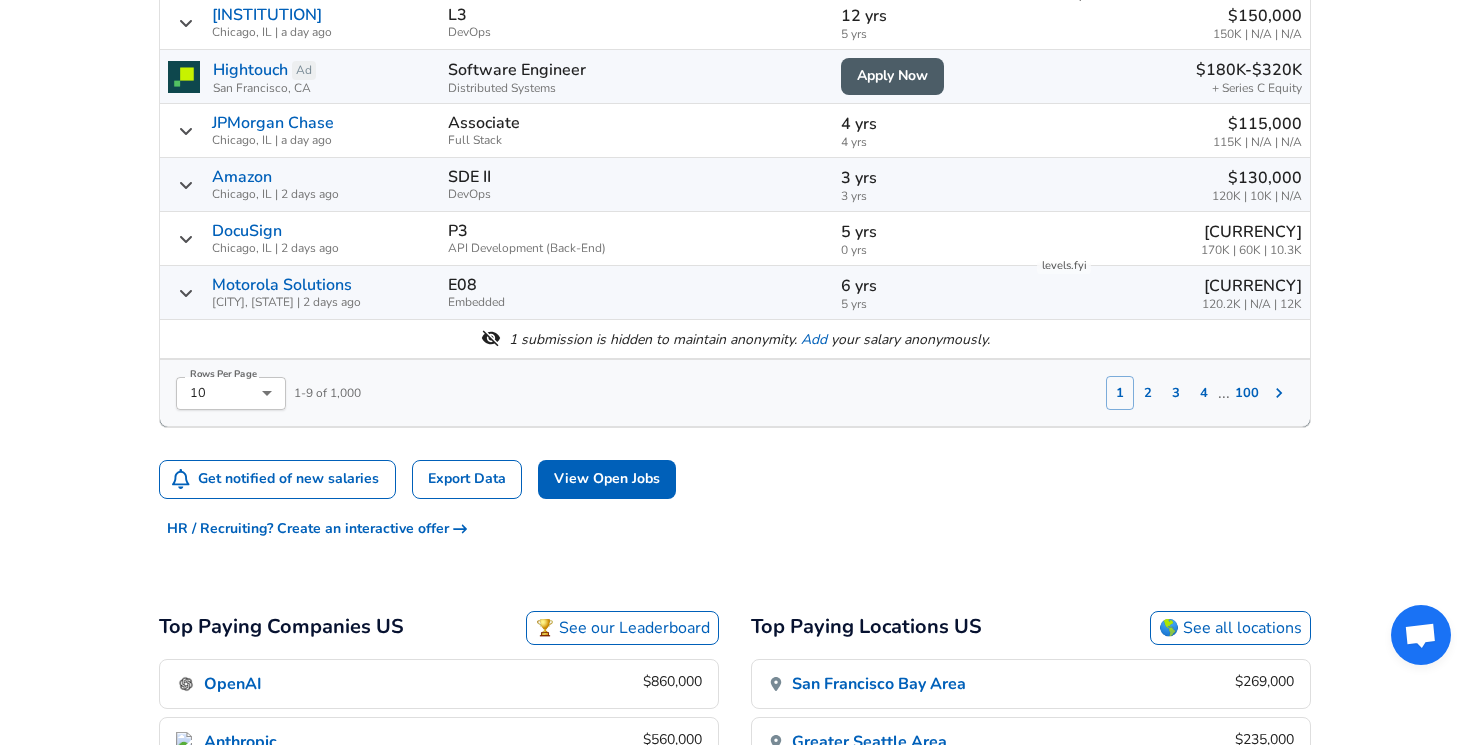 click on "For Employers $ USD / yr Change English (US) Change Community Notifications Profile All Data By Location By Company By Title Salary Calculator Chart Visualizations Verified Salaries Internships Negotiation Support Compare Benefits Who's Hiring 2024 Pay Report Top Paying Companies Integrate Blog Press Google Software Engineer Product Manager New York City Area Data Scientist View Individual Data Points   Levels FYI Logo Salaries 📂   All Data 🌎   By Location 🏢   By Company 🖋    By Title 🏭️    By Industry 📍   Salary Heatmap 📈   Chart Visualizations 🔥   Real-time Percentiles 🎓   Internships ❣️   Compare Benefits 🎬   2024 Pay Report 🏆   Top Paying Companies 💸   Calculate Meeting Cost #️⃣   Salary Calculator Contribute Add Salary Add Company Benefits Add Level Mapping Jobs Services Candidate Services 💵  Negotiation Coaching 📄  Resume Review 🎁  Gift a Resume Review For Employers Interactive Offers Real-time Percentiles  🔥 Compensation Benchmarking Community" at bounding box center [735, -746] 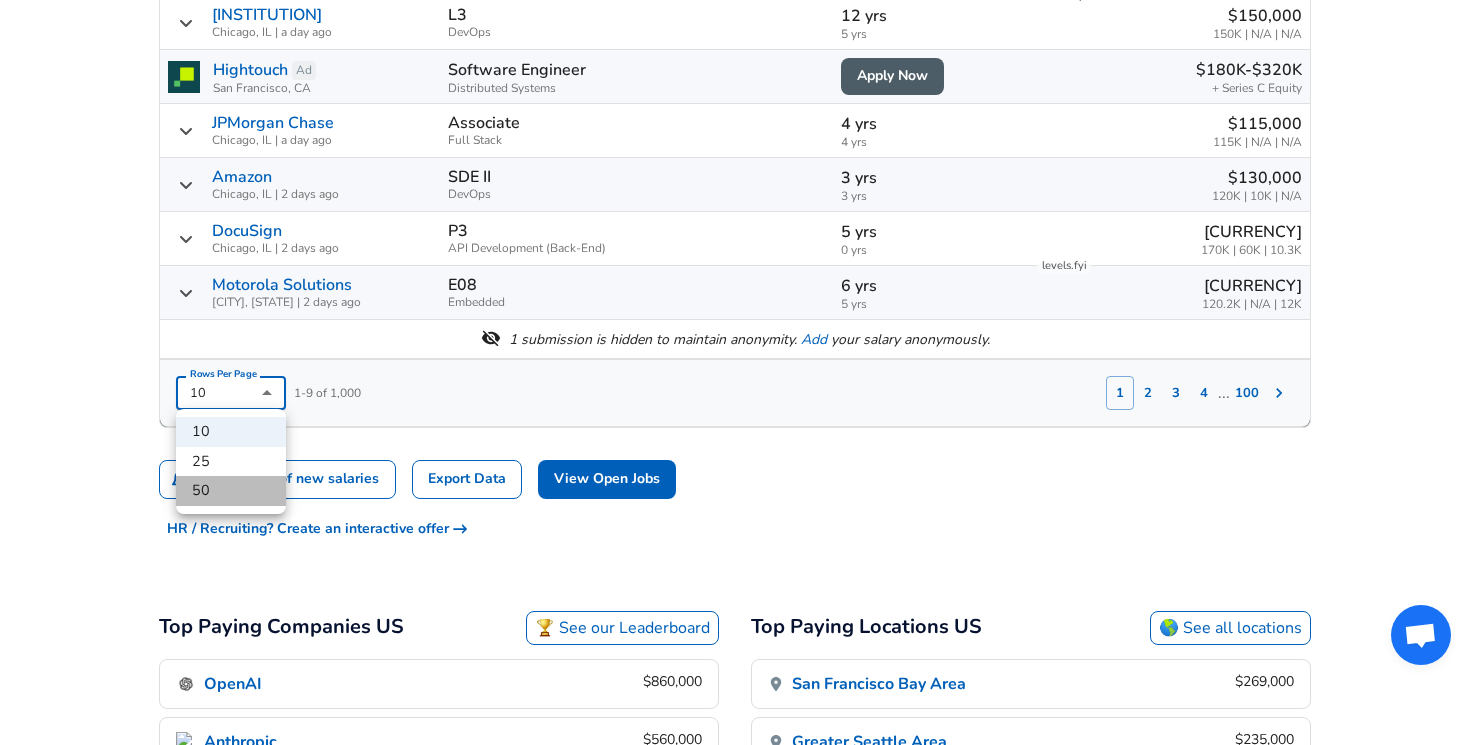click on "50" at bounding box center (231, 491) 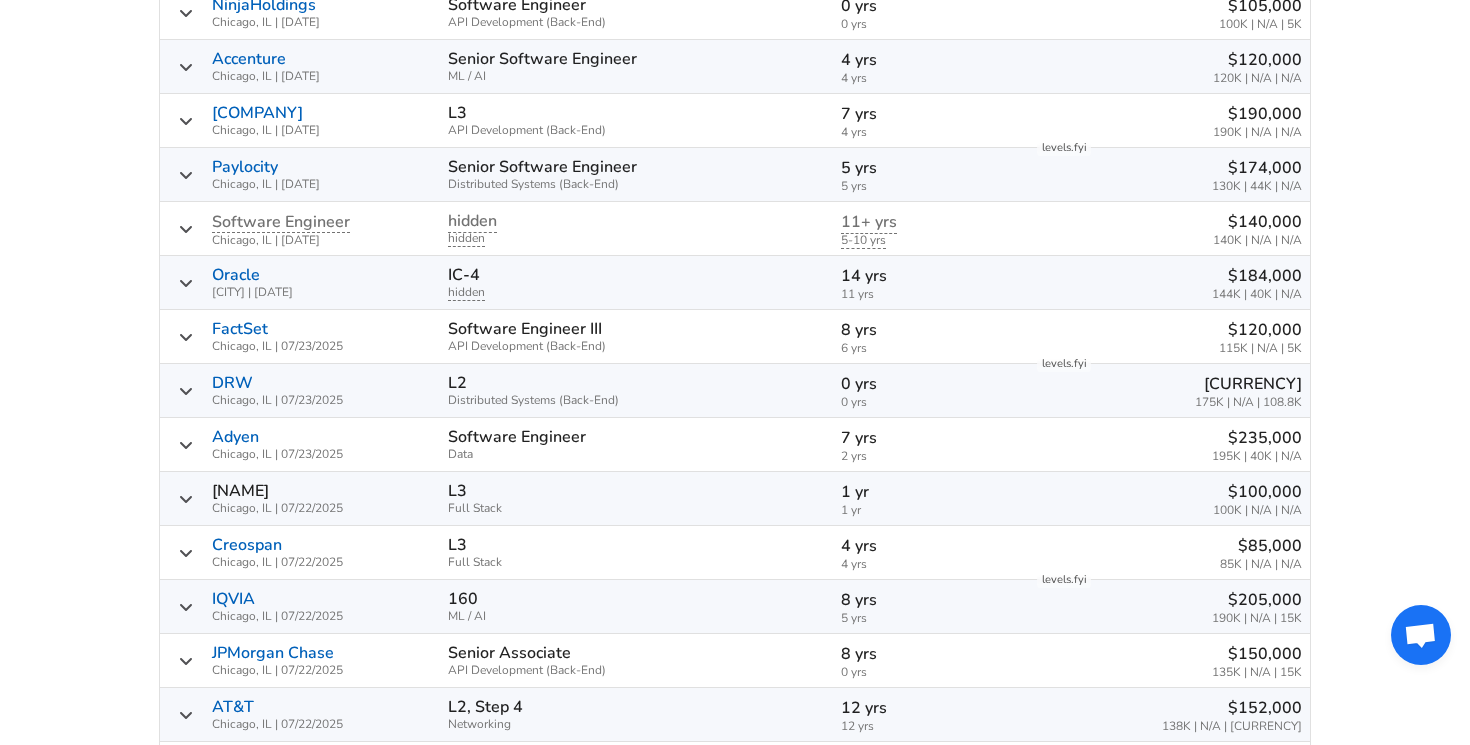 scroll, scrollTop: 2097, scrollLeft: 0, axis: vertical 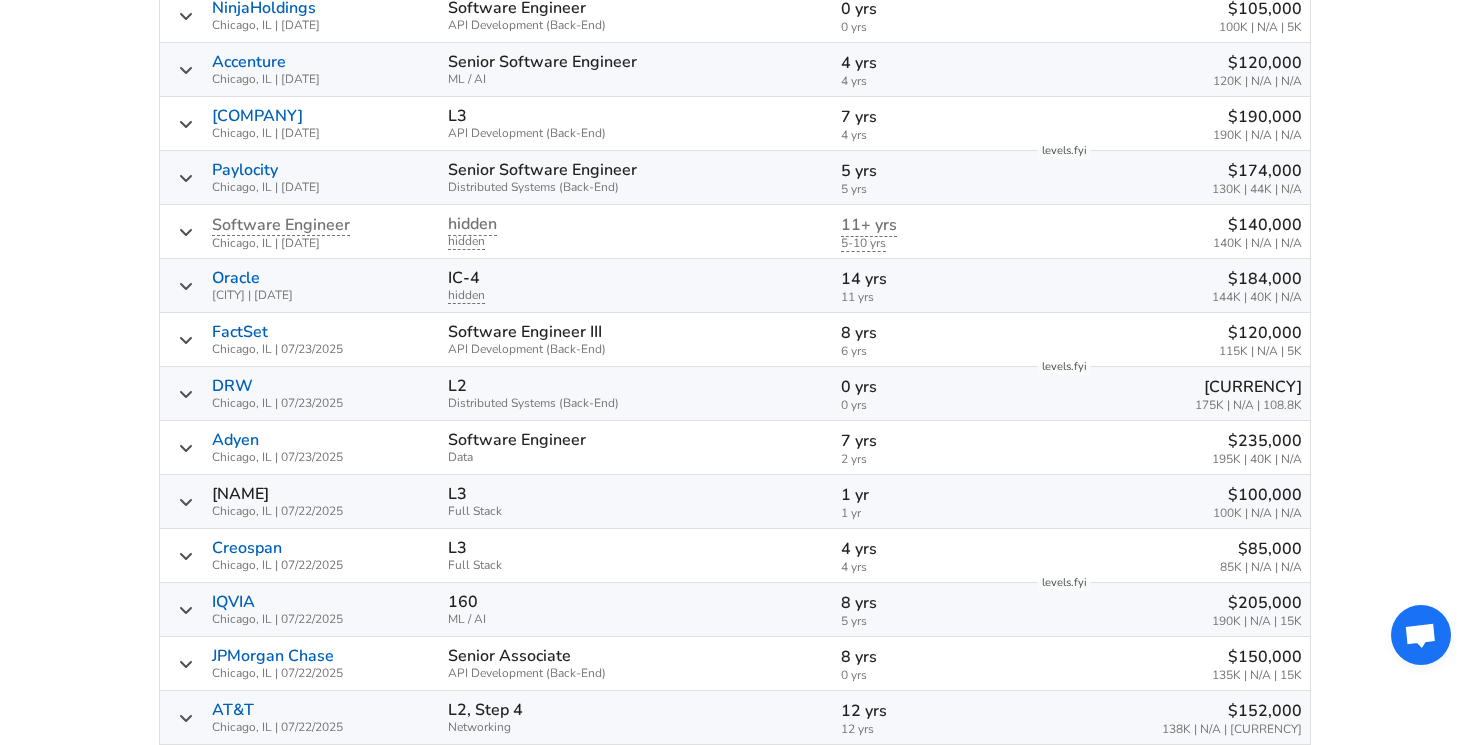 click on "Distributed Systems (Back-End)" at bounding box center [636, 403] 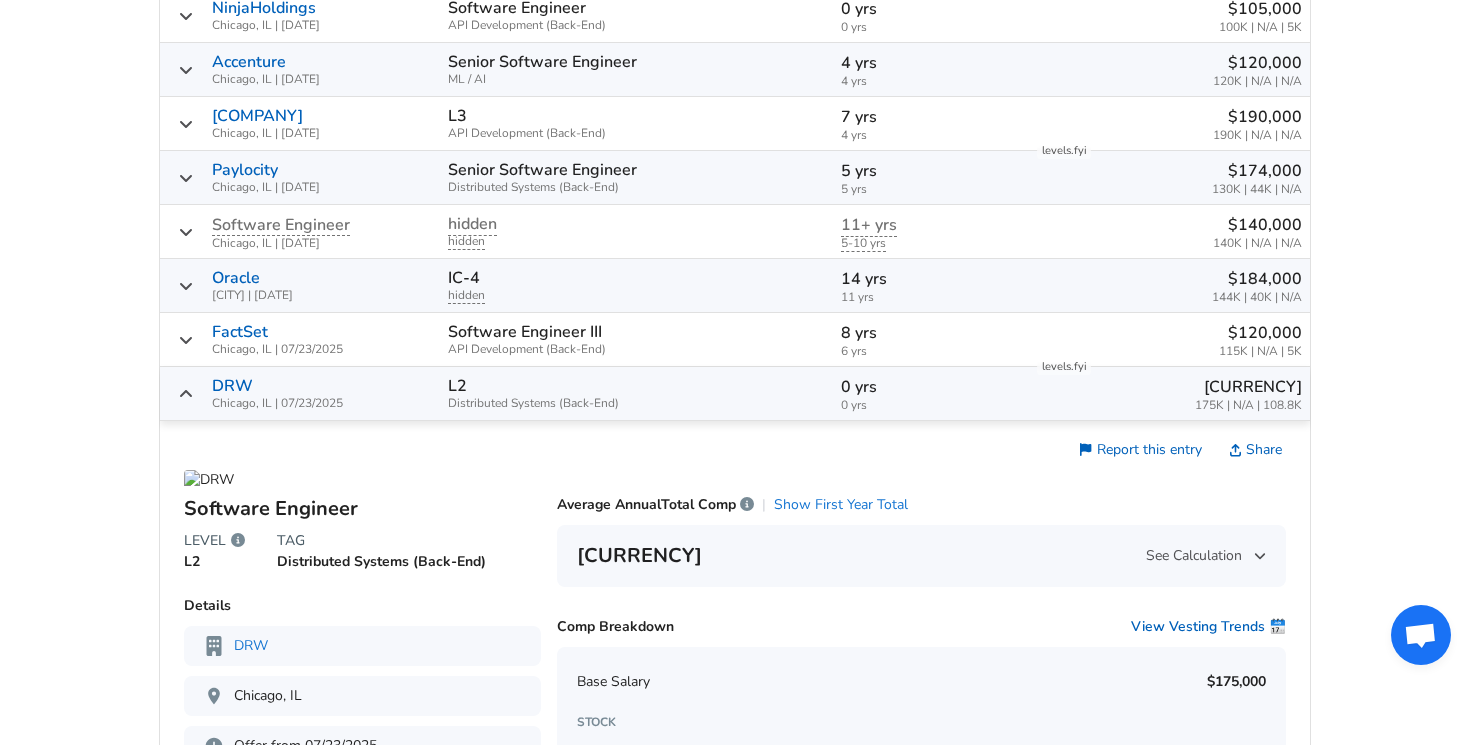 click on "Show First Year Total" at bounding box center [841, 505] 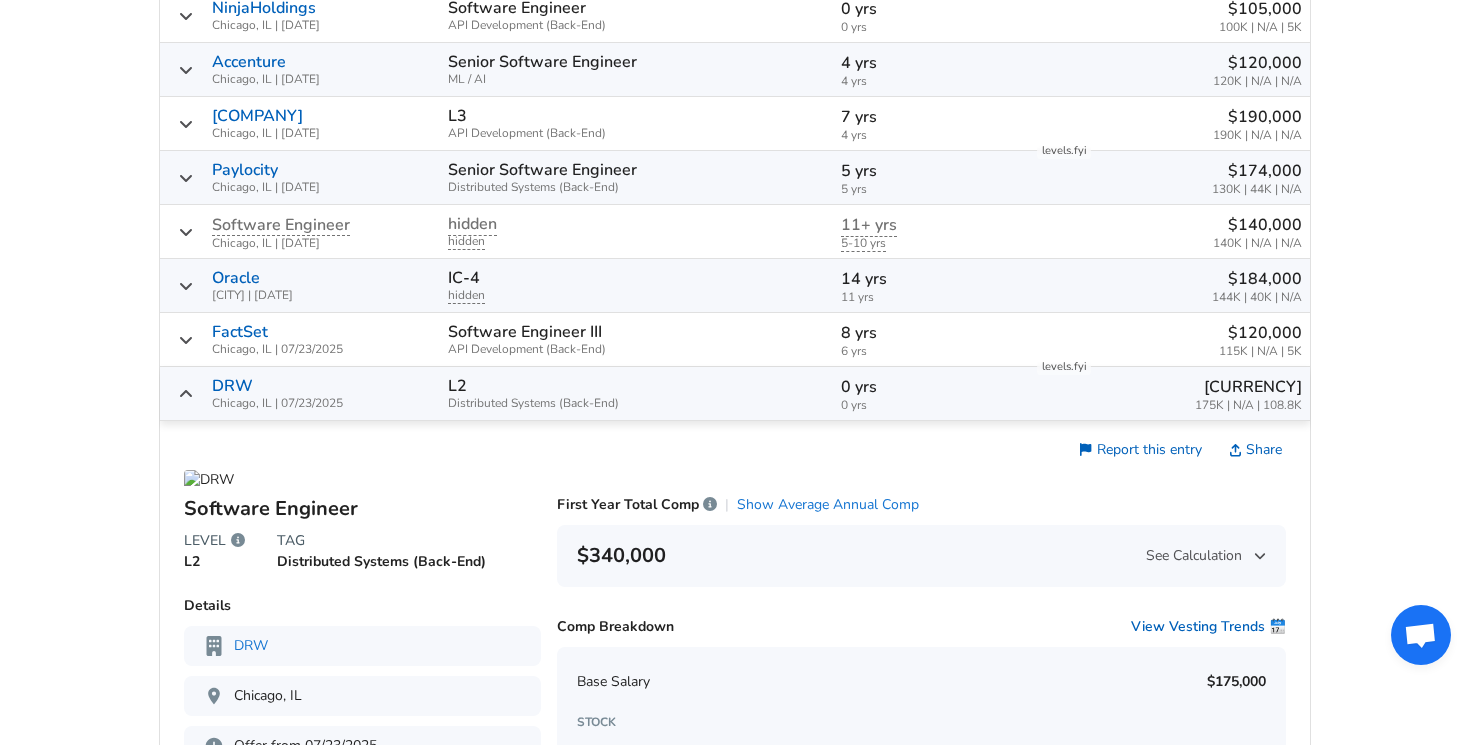 click on "Show Average Annual Comp" at bounding box center [828, 505] 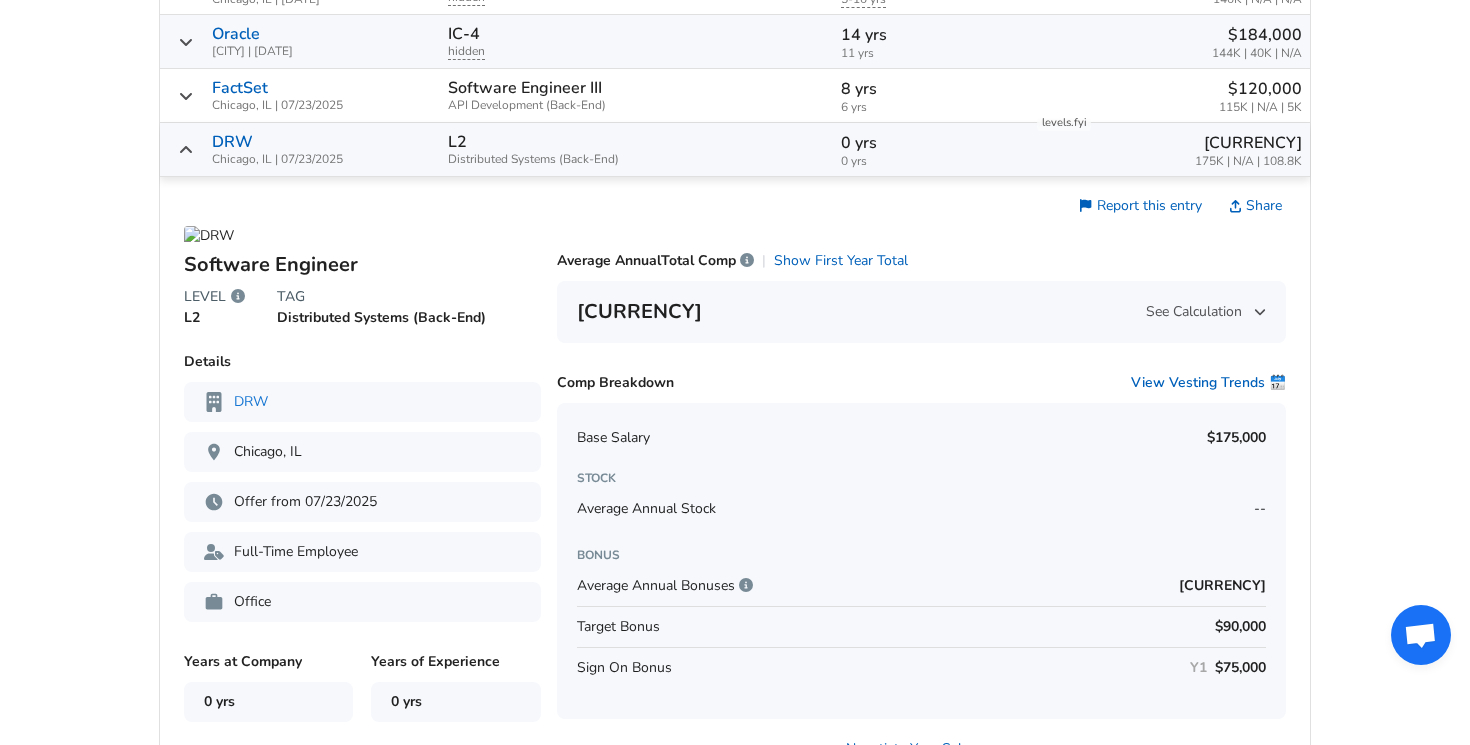 scroll, scrollTop: 2316, scrollLeft: 0, axis: vertical 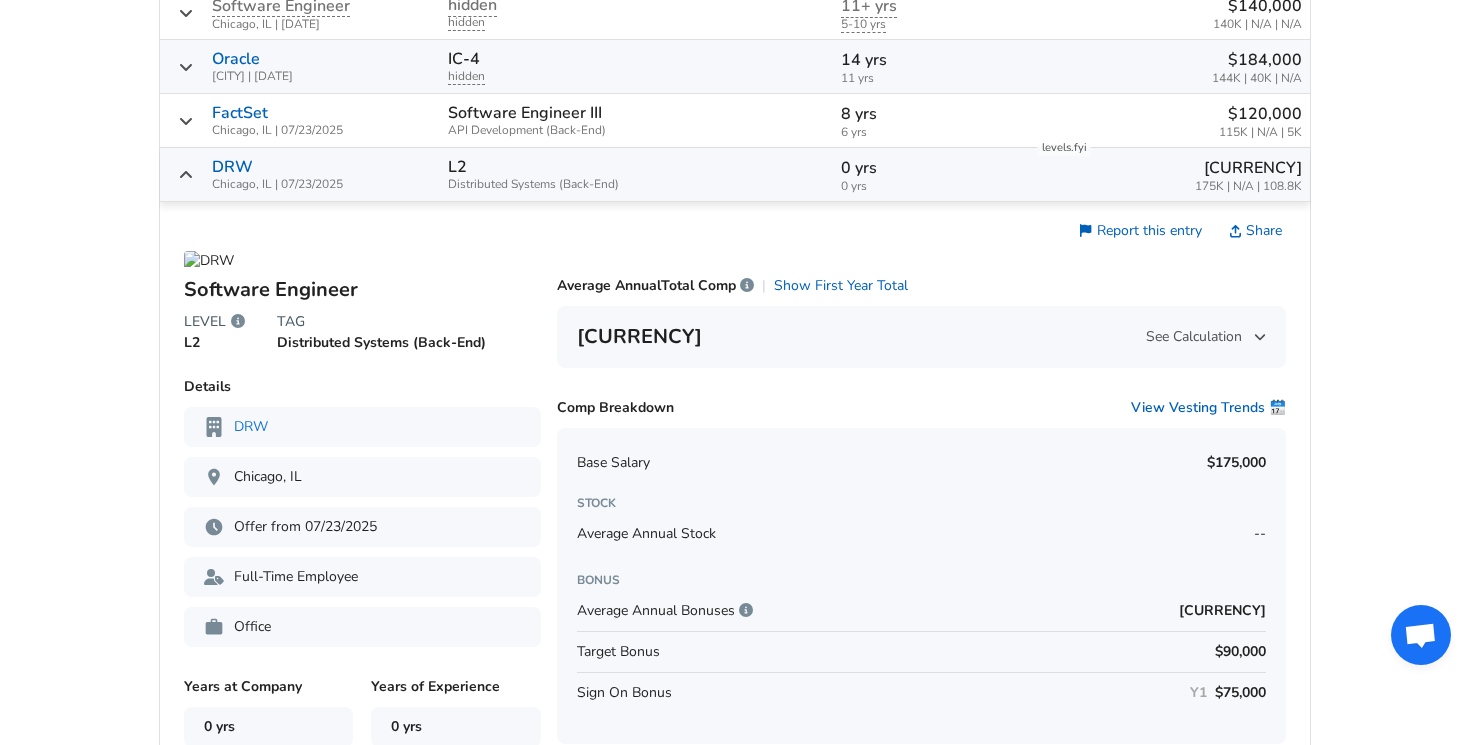 click on "DRW" at bounding box center [232, 167] 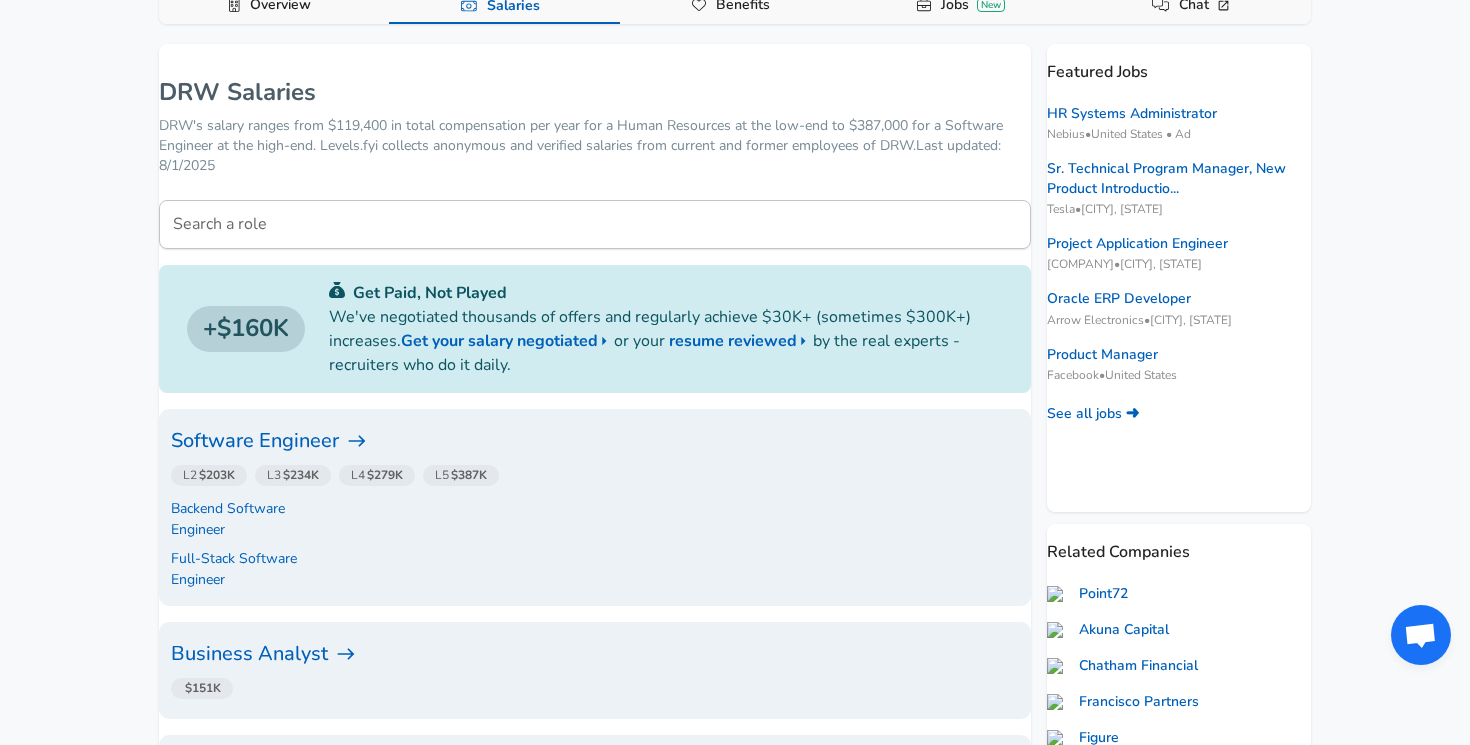 scroll, scrollTop: 235, scrollLeft: 0, axis: vertical 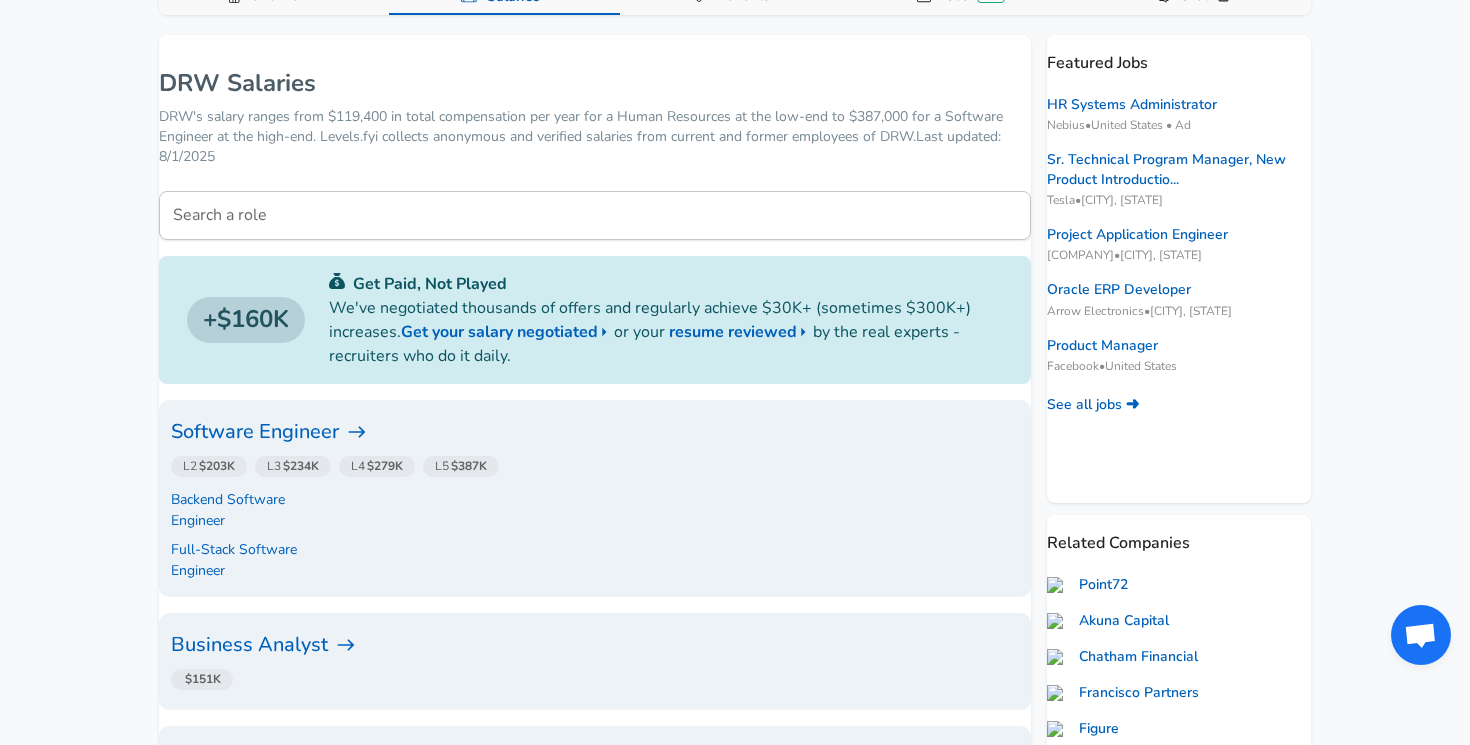 click on "Software Engineer" at bounding box center (595, 432) 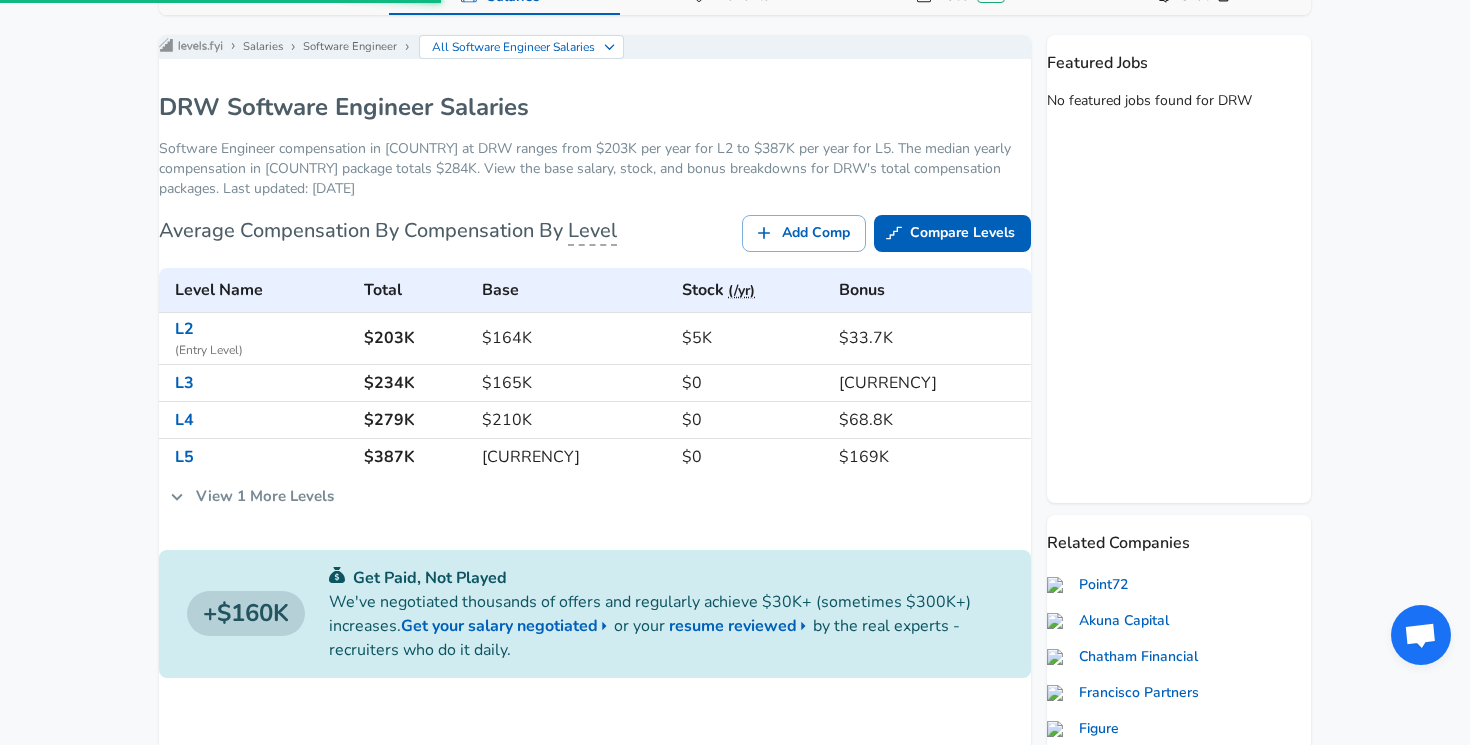 scroll, scrollTop: 0, scrollLeft: 0, axis: both 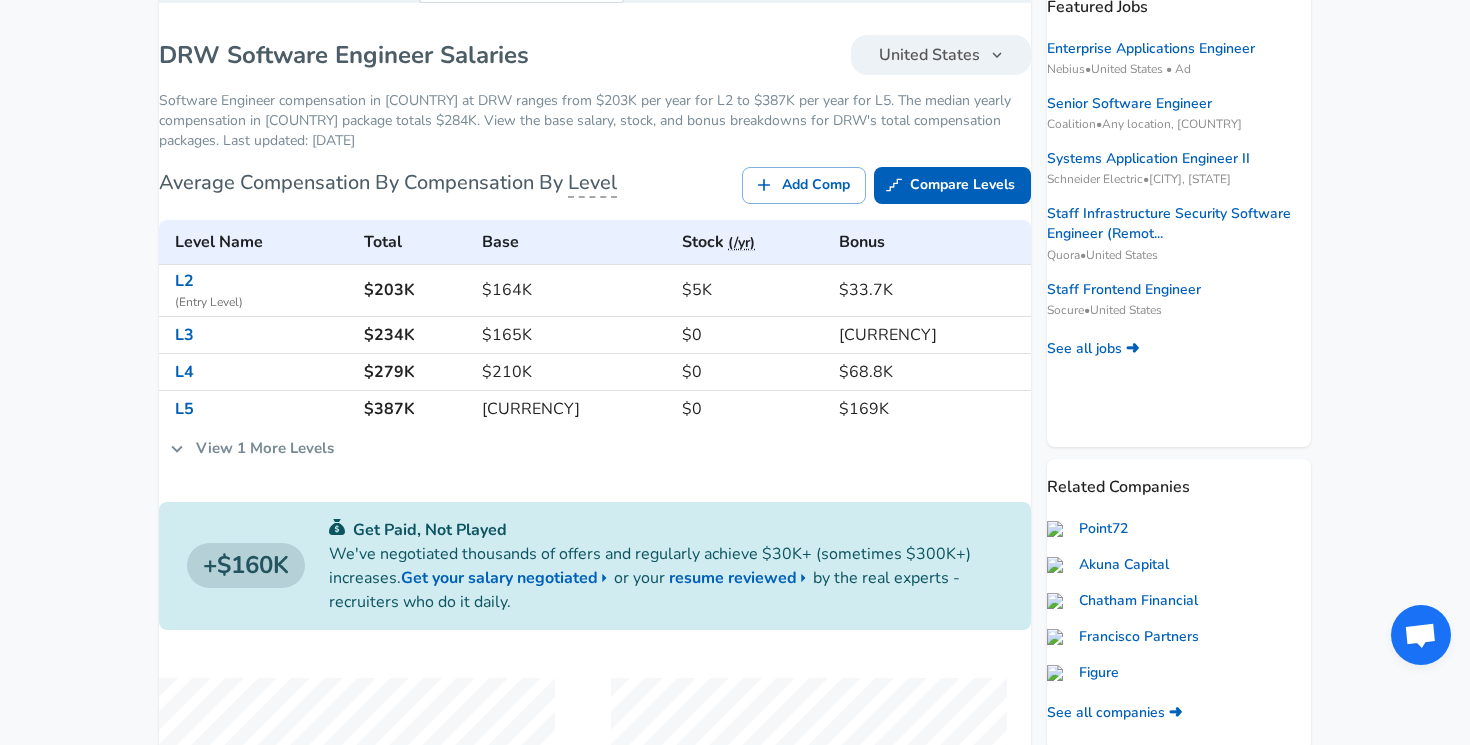 click on "View   1   More Levels" at bounding box center (252, 448) 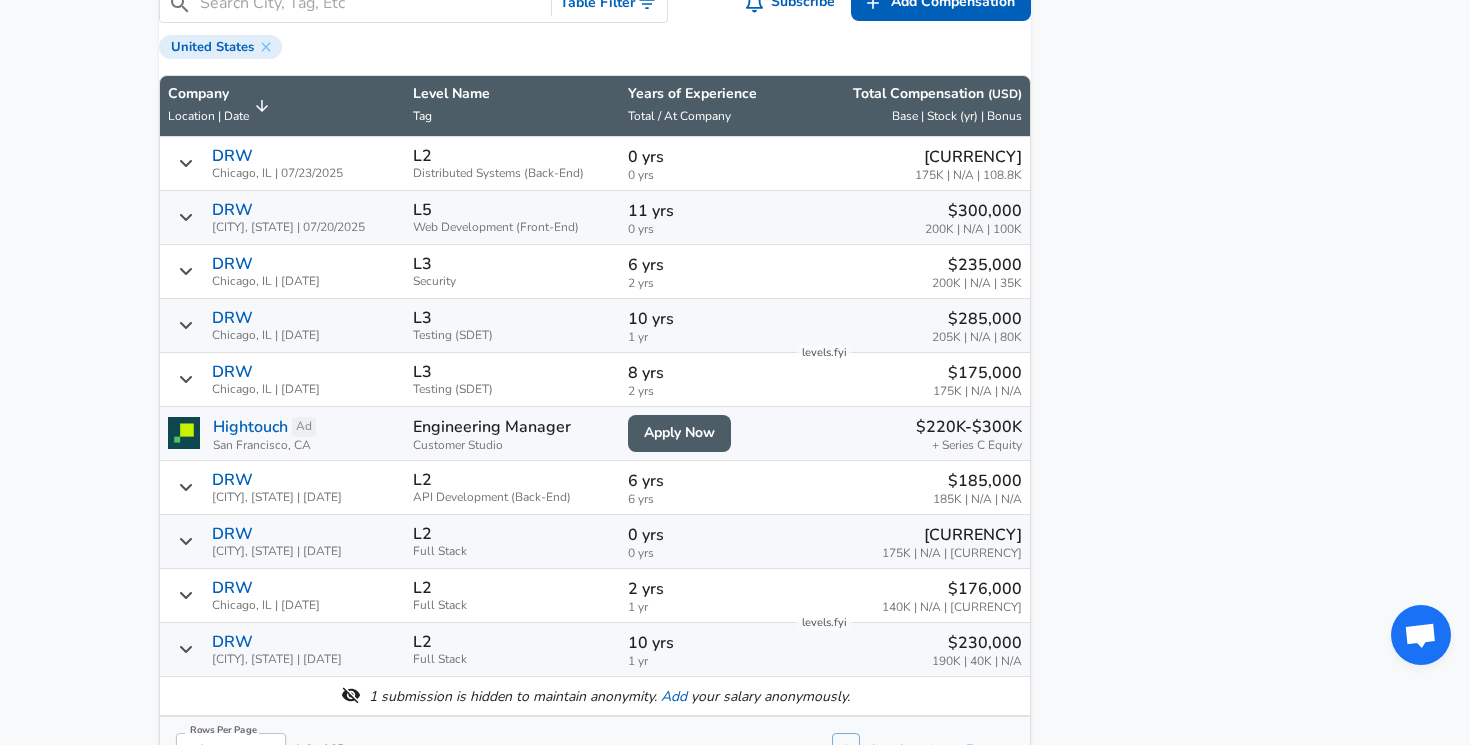 scroll, scrollTop: 1315, scrollLeft: 0, axis: vertical 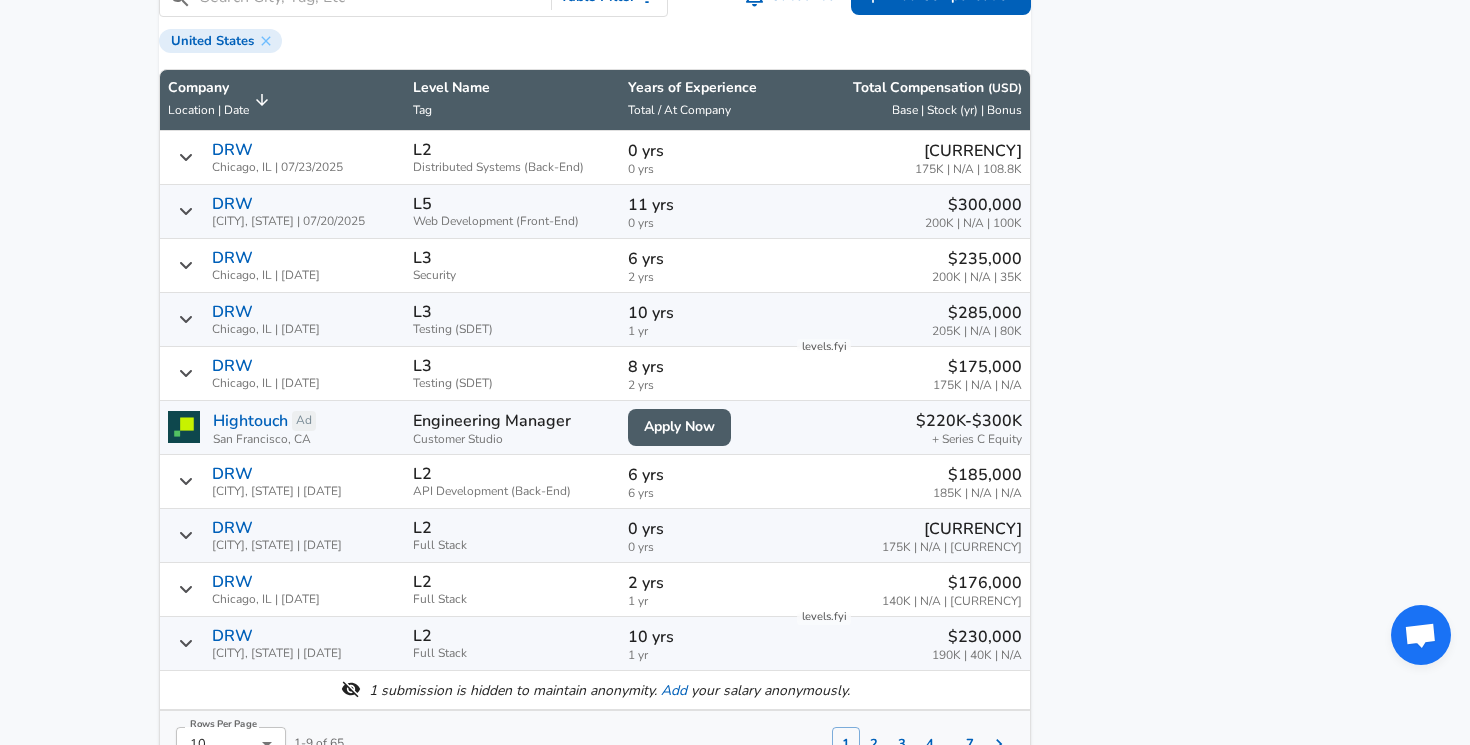 click on "0    yrs" at bounding box center [703, 529] 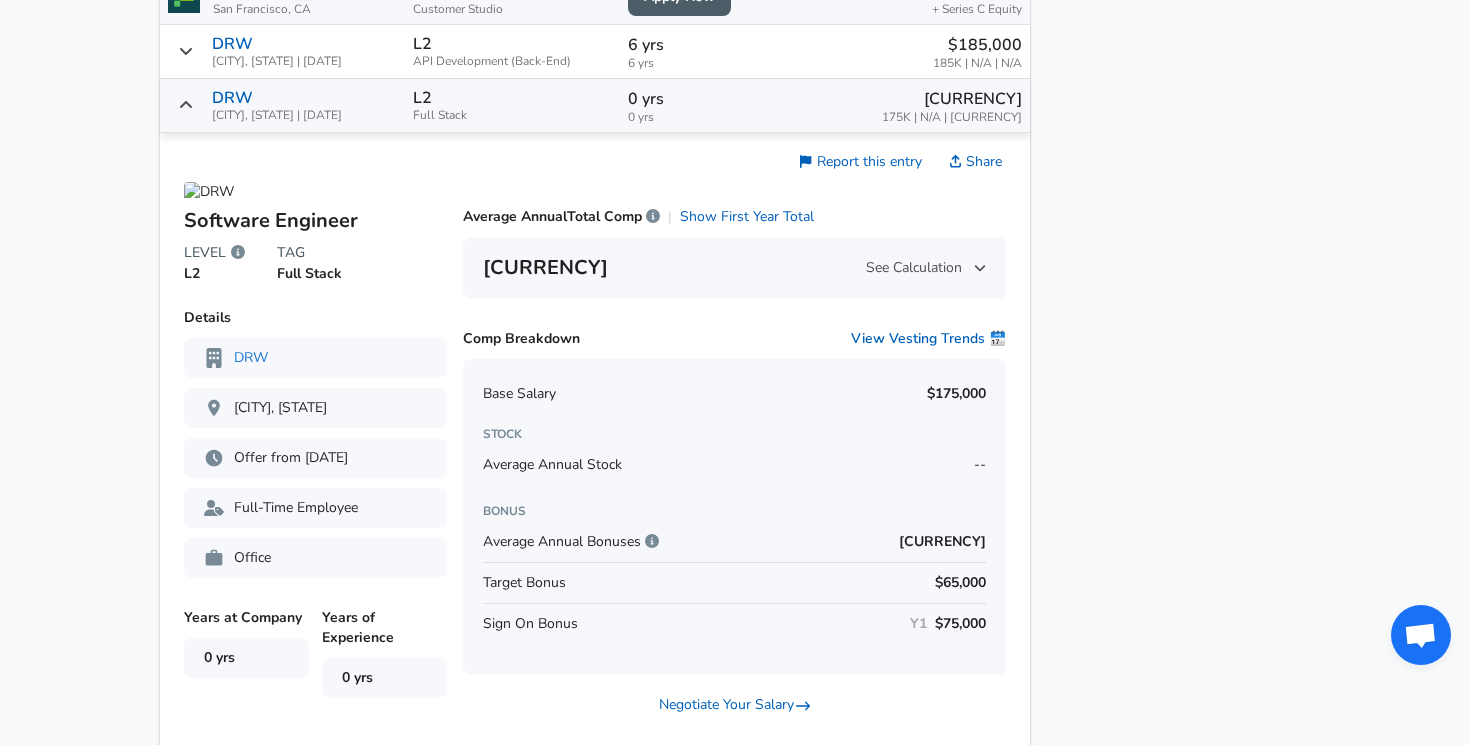 scroll, scrollTop: 1829, scrollLeft: 0, axis: vertical 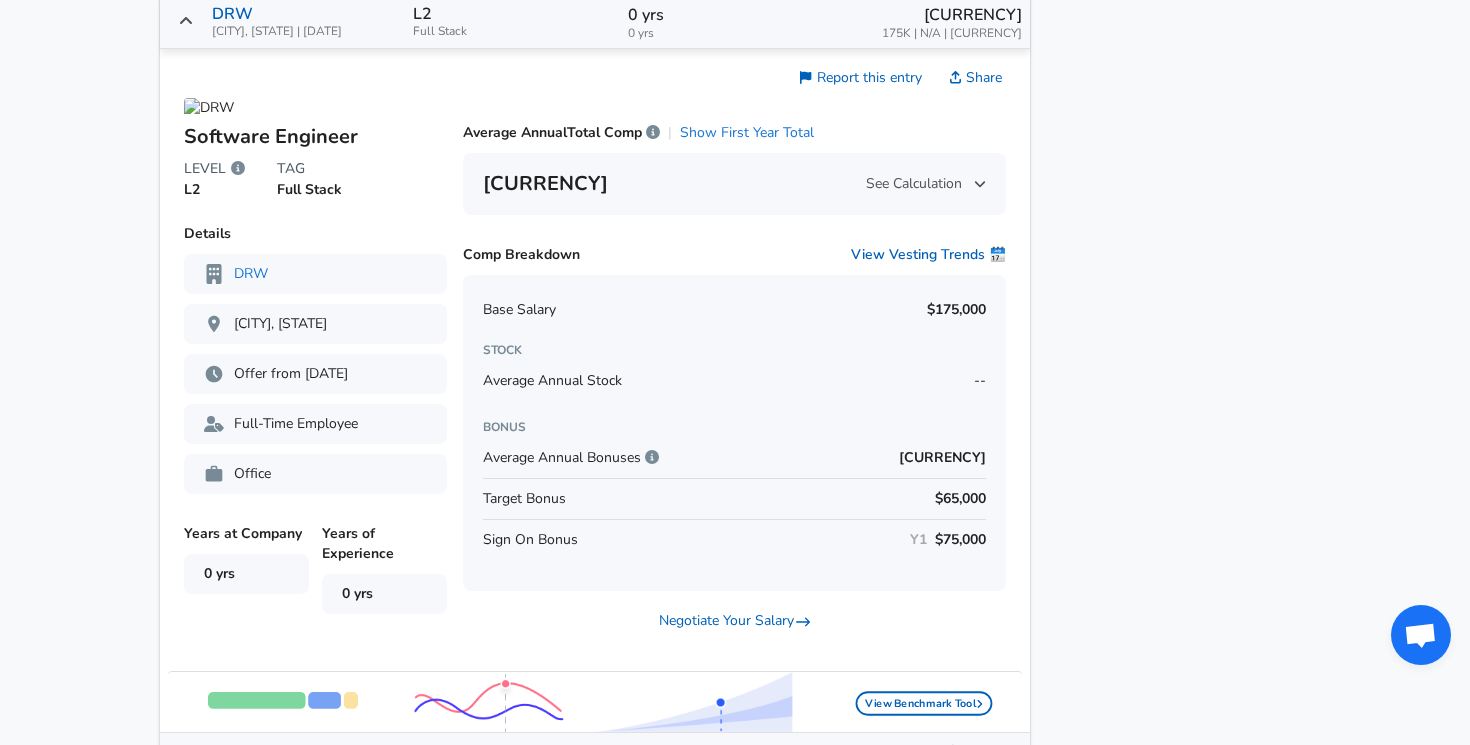 click on "Show First Year Total" at bounding box center (747, 133) 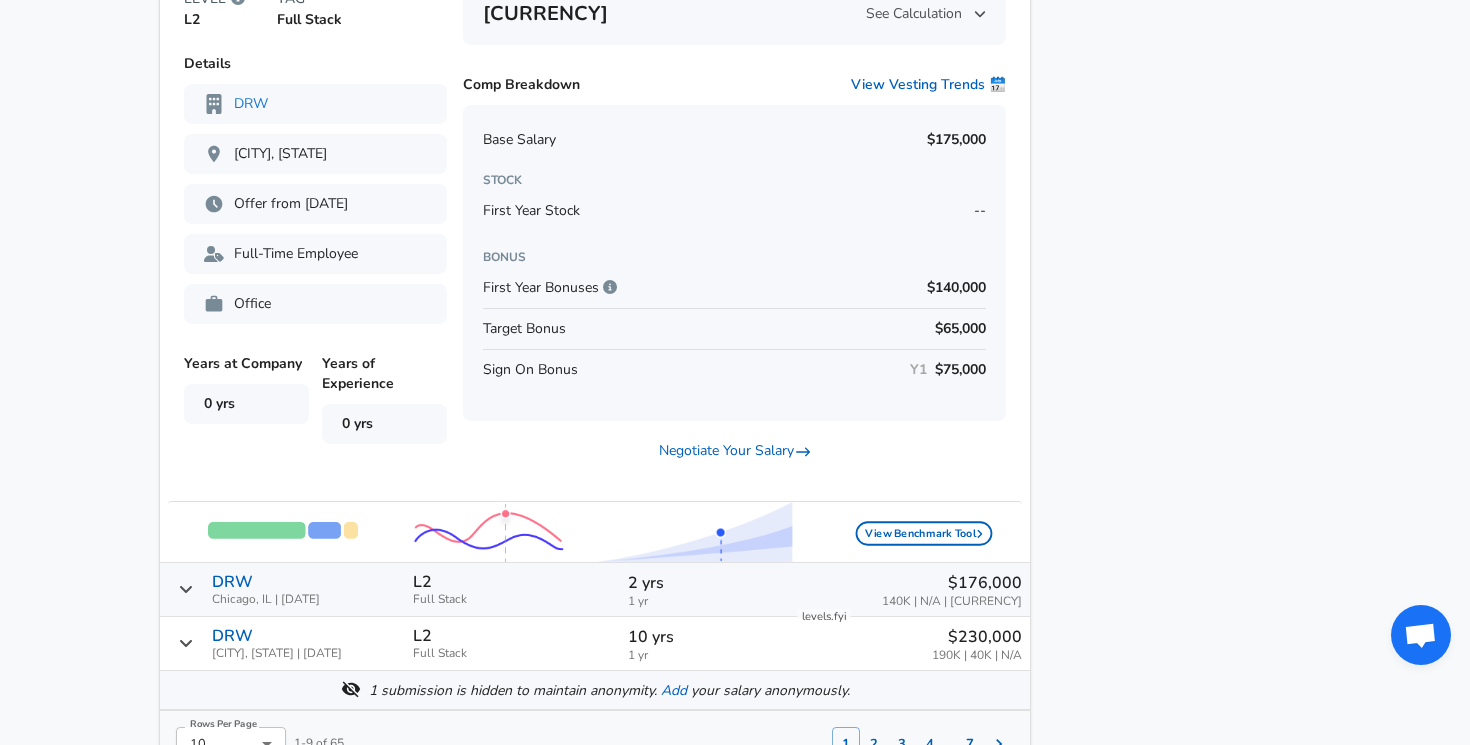 scroll, scrollTop: 2036, scrollLeft: 0, axis: vertical 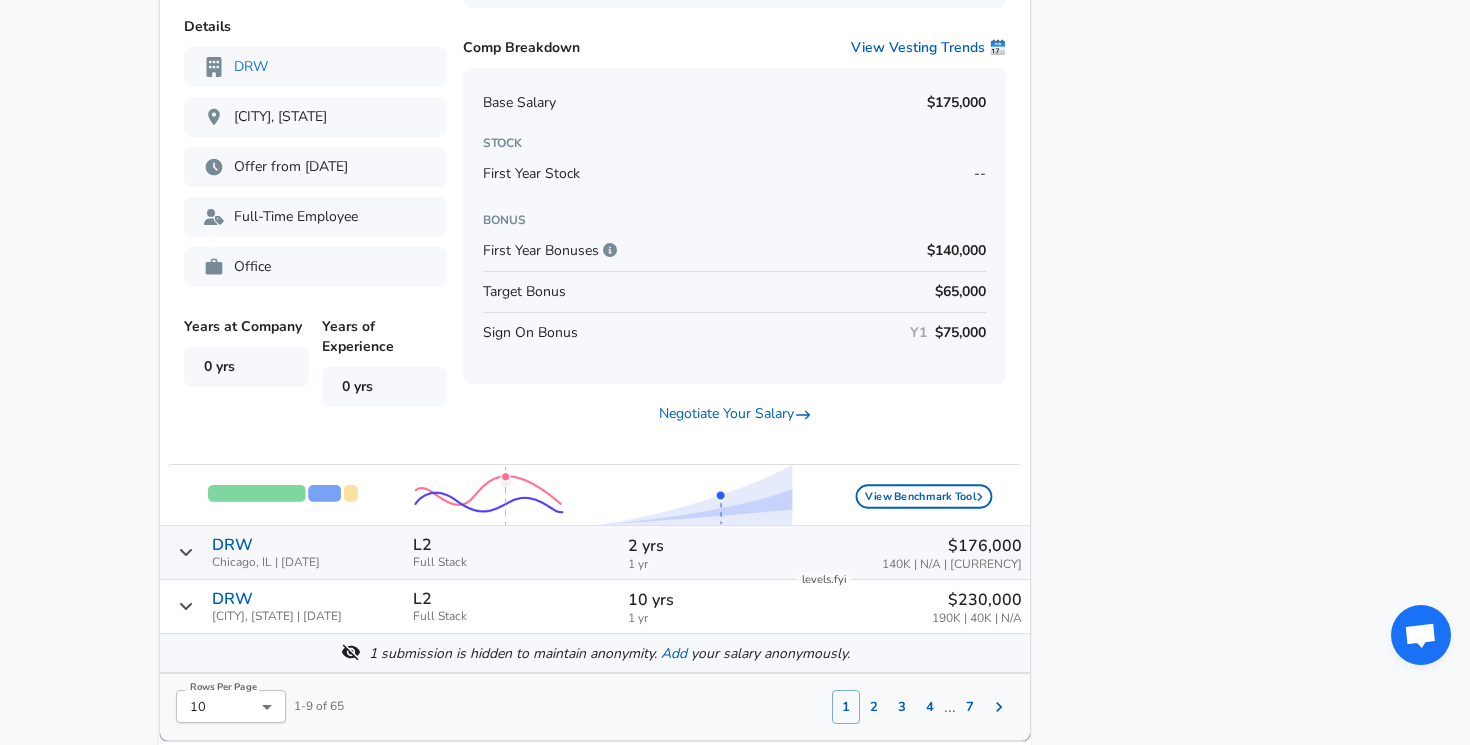 click on "Featured Jobs Enterprise Applications Engineer Nebius • [COUNTRY] • Ad Senior Software Engineer Coalition • Any location, [COUNTRY] Systems Application Engineer II Schneider Electric • [CITY], [STATE] Staff Infrastructure Security Software Engineer (Remot... Quora • [COUNTRY] Staff Frontend Engineer Socure • [COUNTRY] See all jobs ➜ Related Companies Point72 Akuna Capital Chatham Financial Francisco Partners Figure See all companies ➜ Other Resources End of Year Pay Report Calculate Total Comp" at bounding box center [1171, -123] 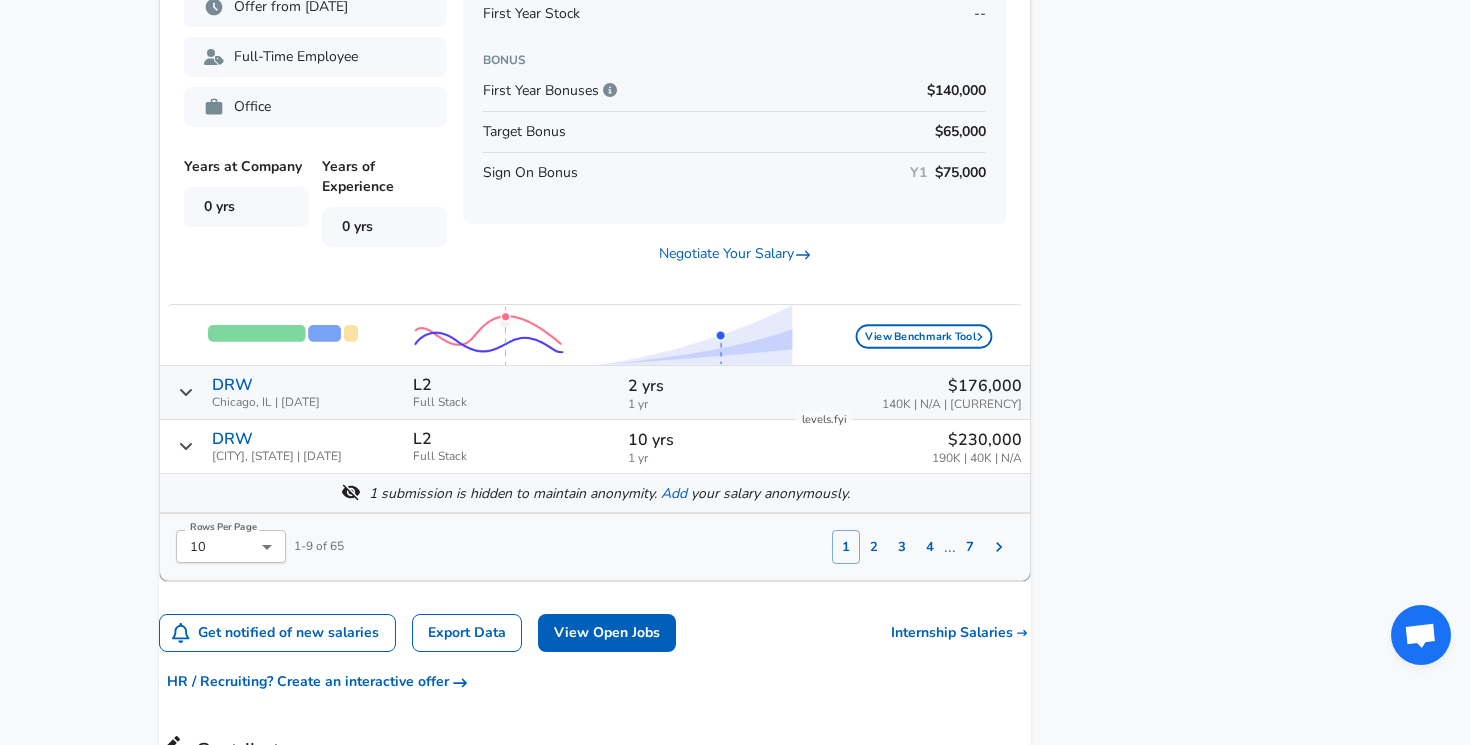 scroll, scrollTop: 2249, scrollLeft: 0, axis: vertical 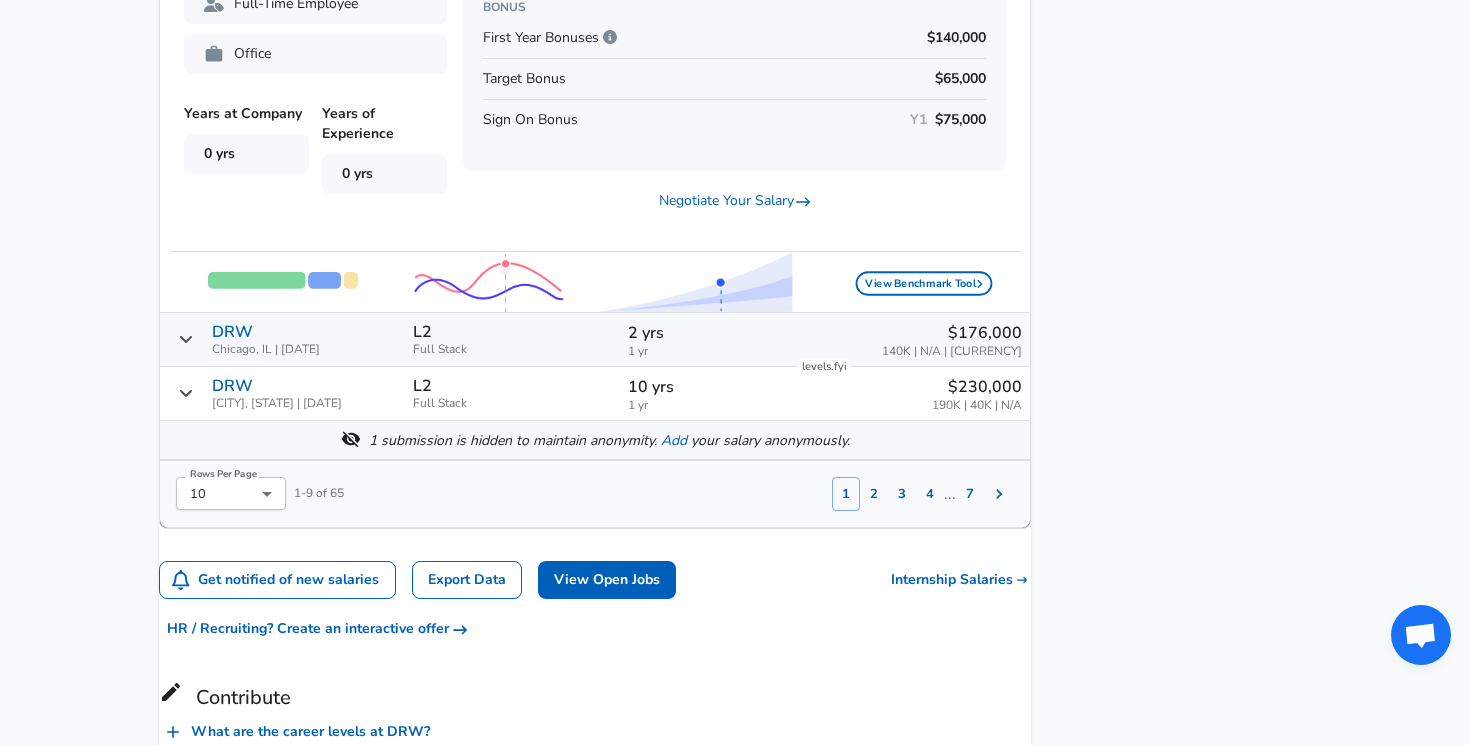 click on "2" at bounding box center (874, 494) 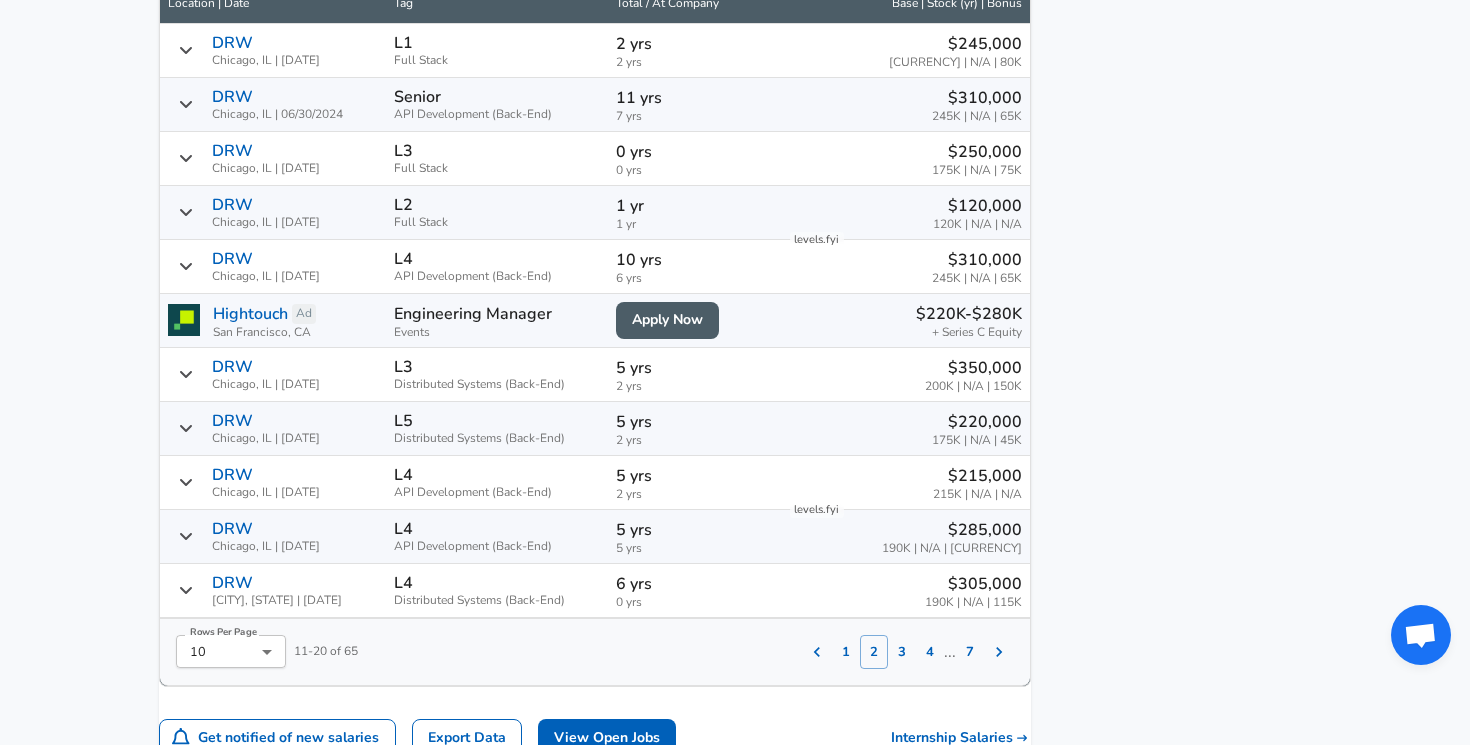 scroll, scrollTop: 1384, scrollLeft: 0, axis: vertical 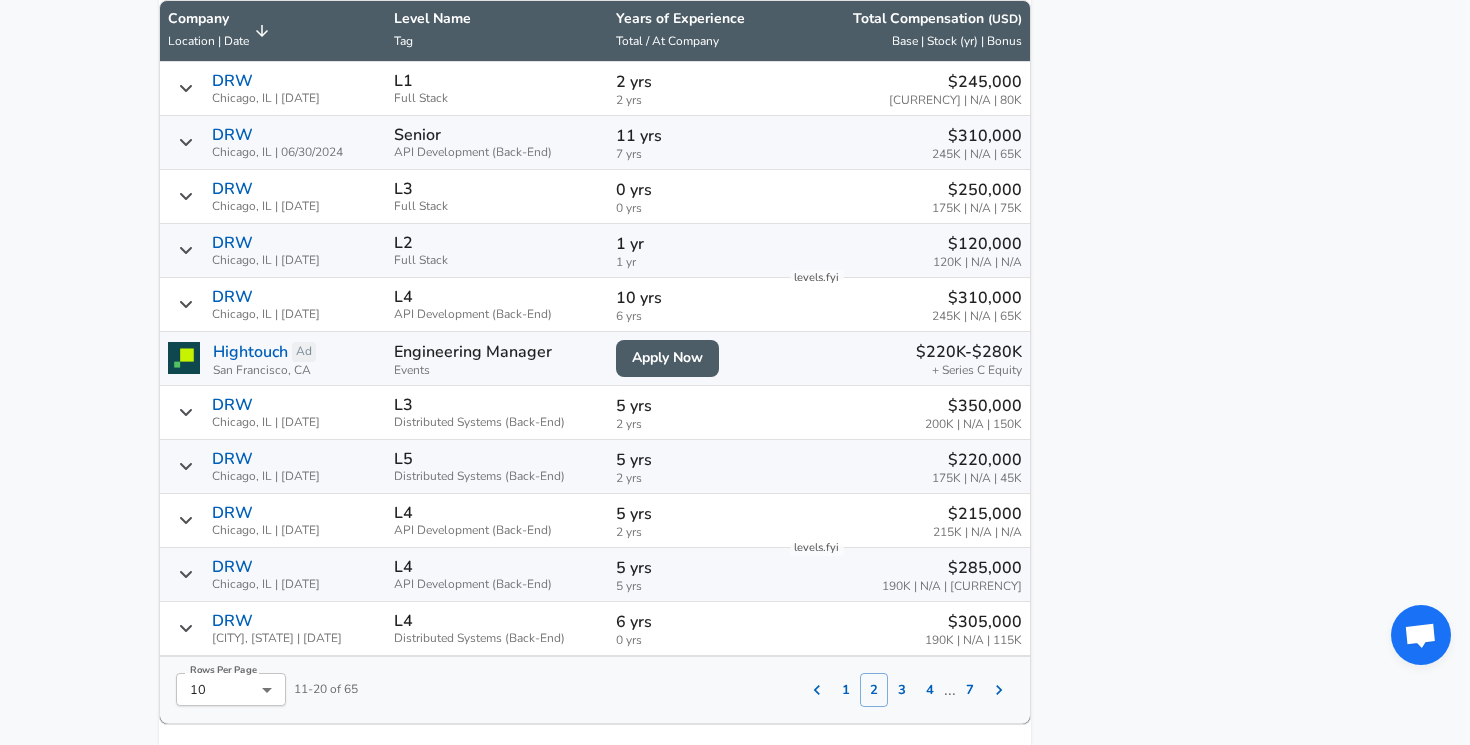 click on "[NUMBER] yrs [NUMBER] yrs" at bounding box center (694, 413) 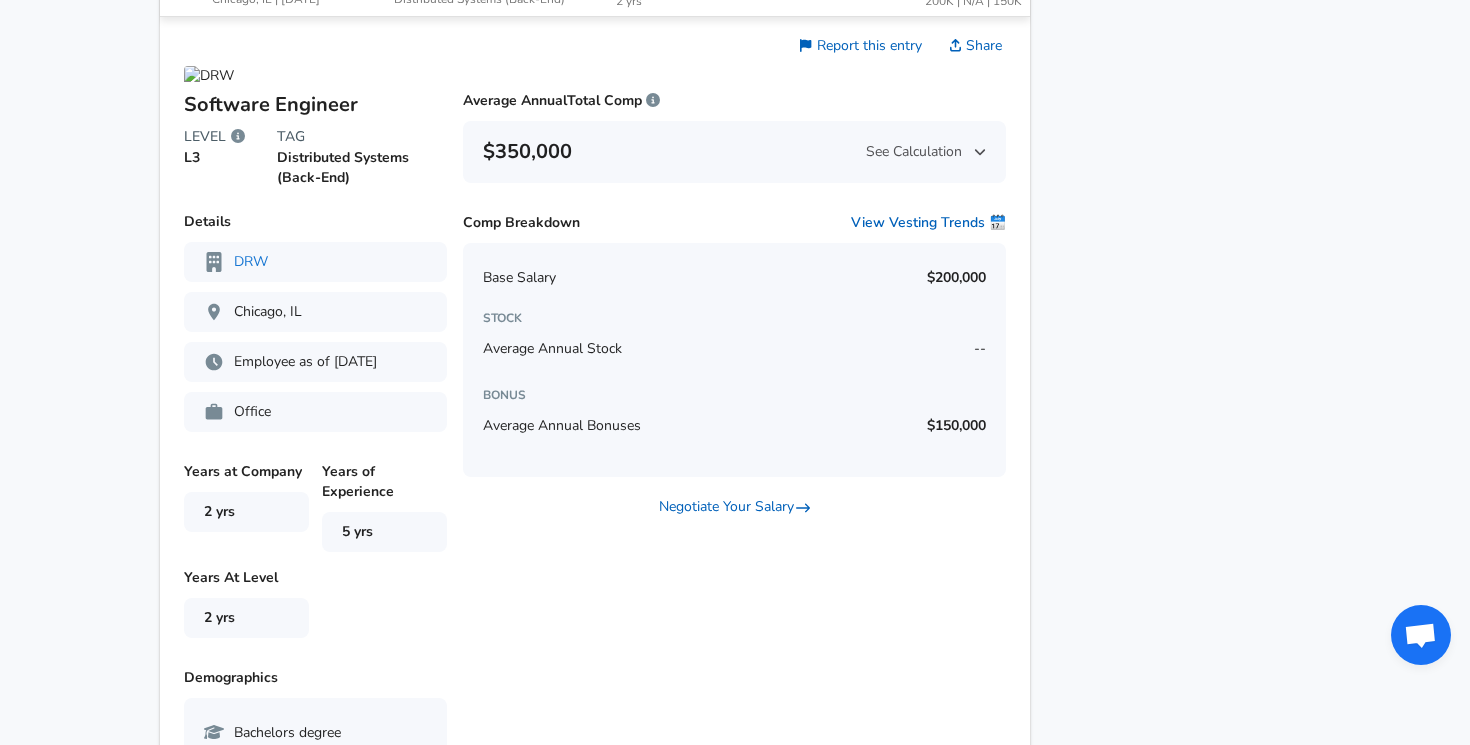 scroll, scrollTop: 1586, scrollLeft: 0, axis: vertical 